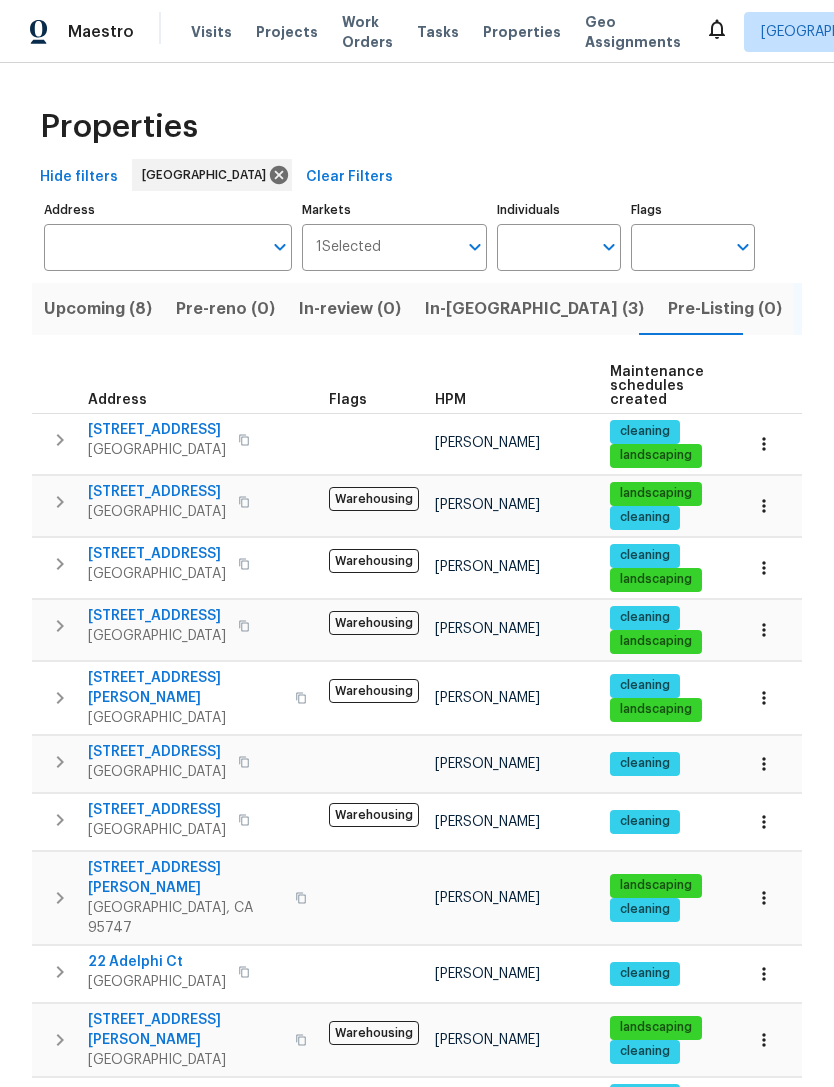 scroll, scrollTop: 0, scrollLeft: 0, axis: both 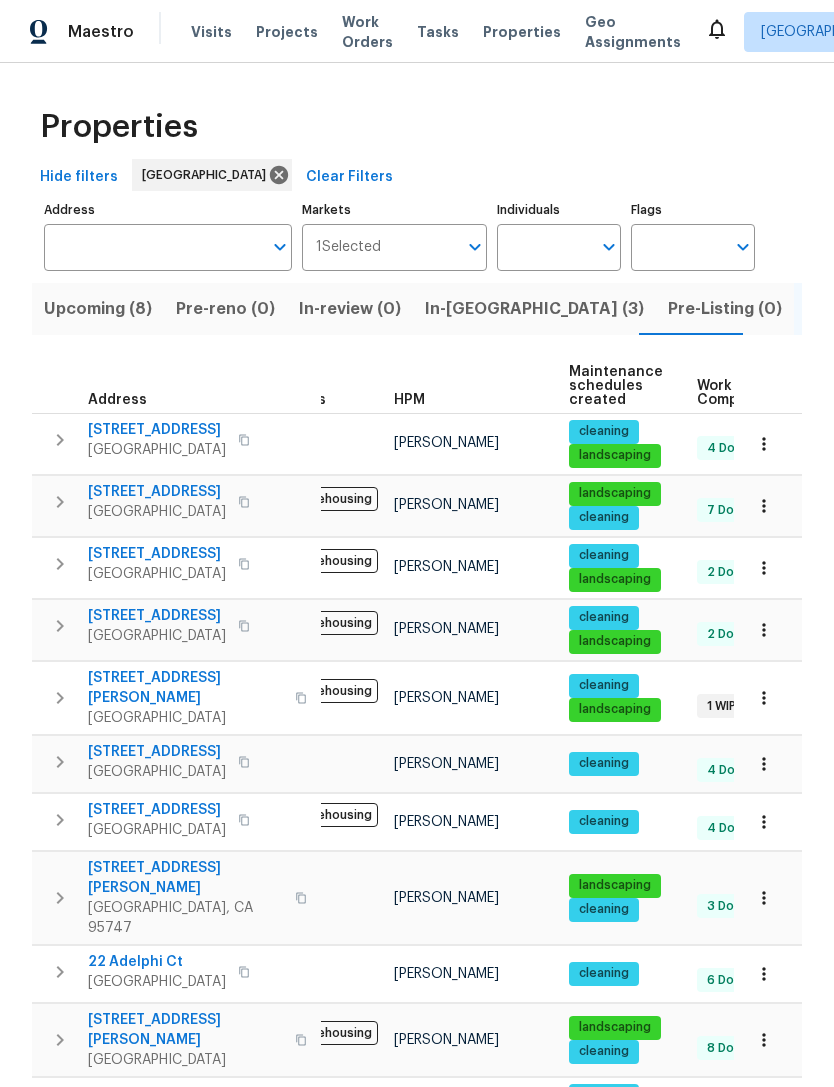 click on "Individuals" at bounding box center [544, 247] 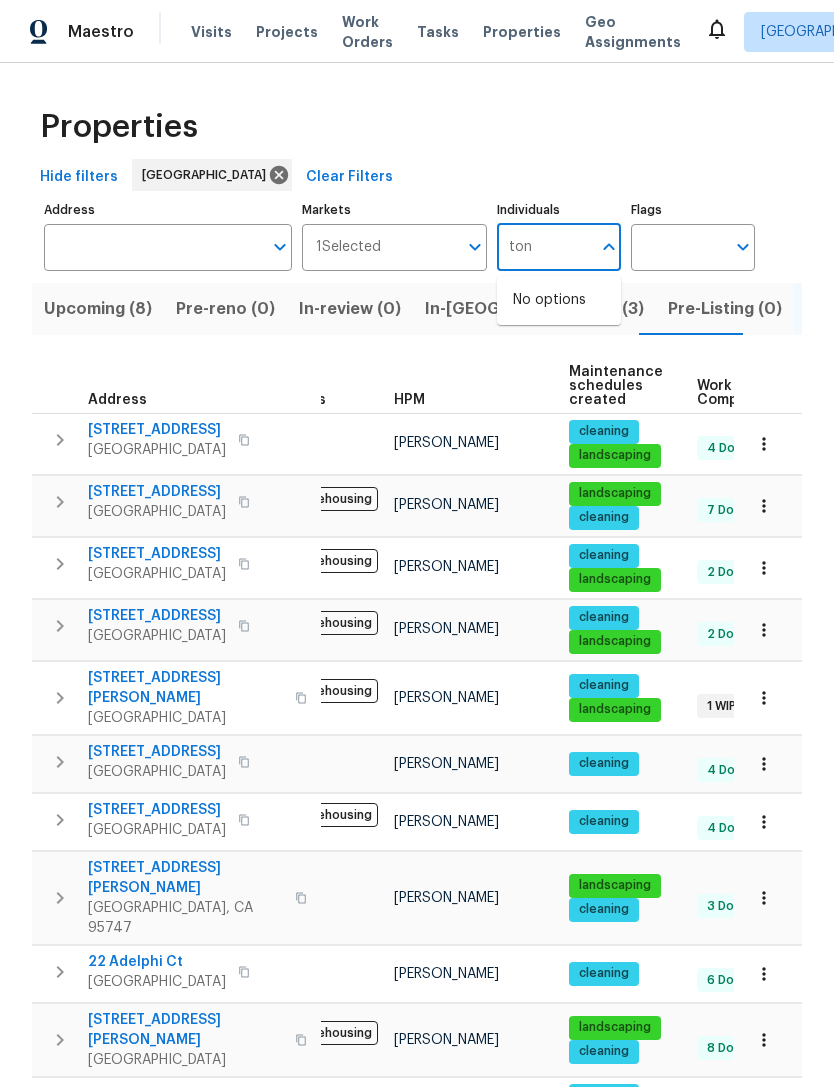 type on "toni" 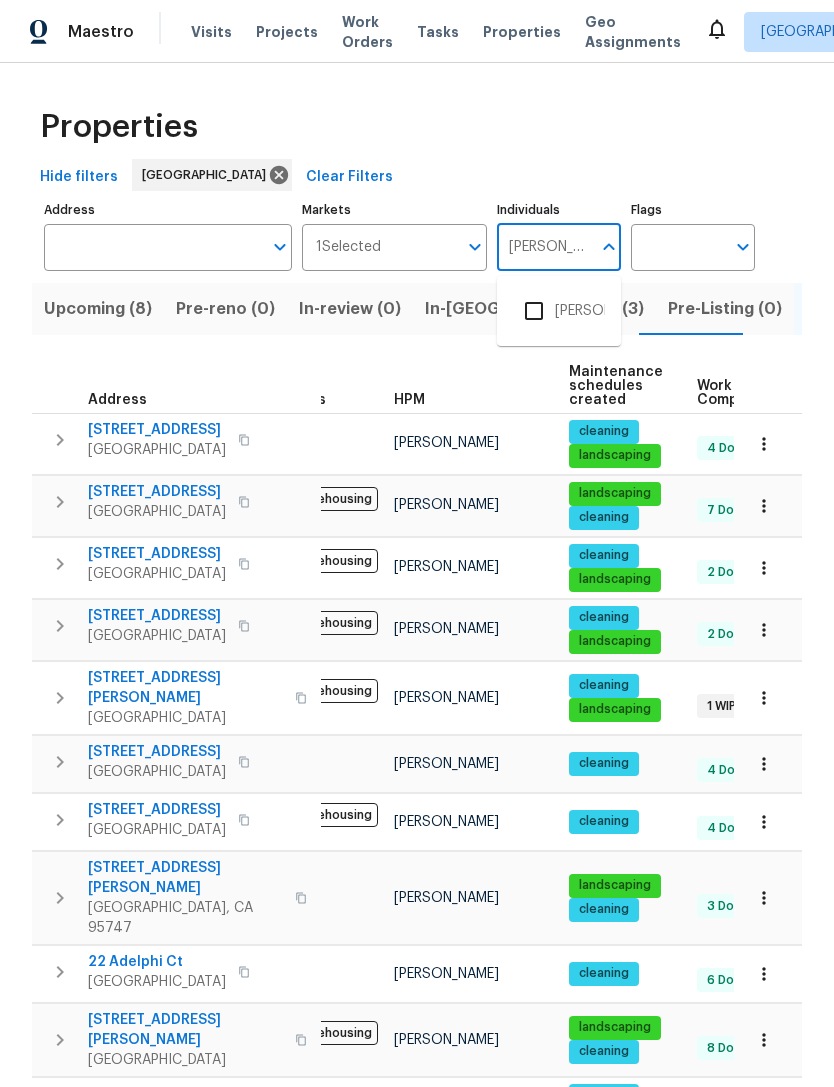click at bounding box center (534, 311) 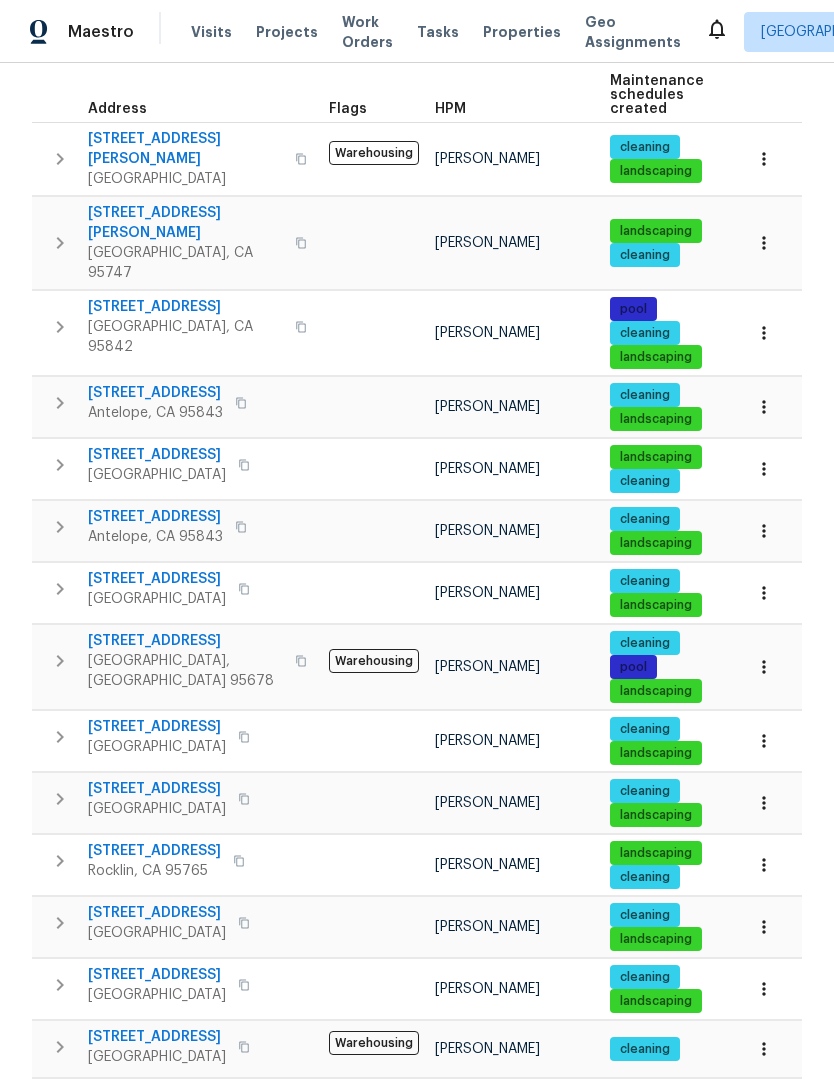 scroll, scrollTop: 341, scrollLeft: 0, axis: vertical 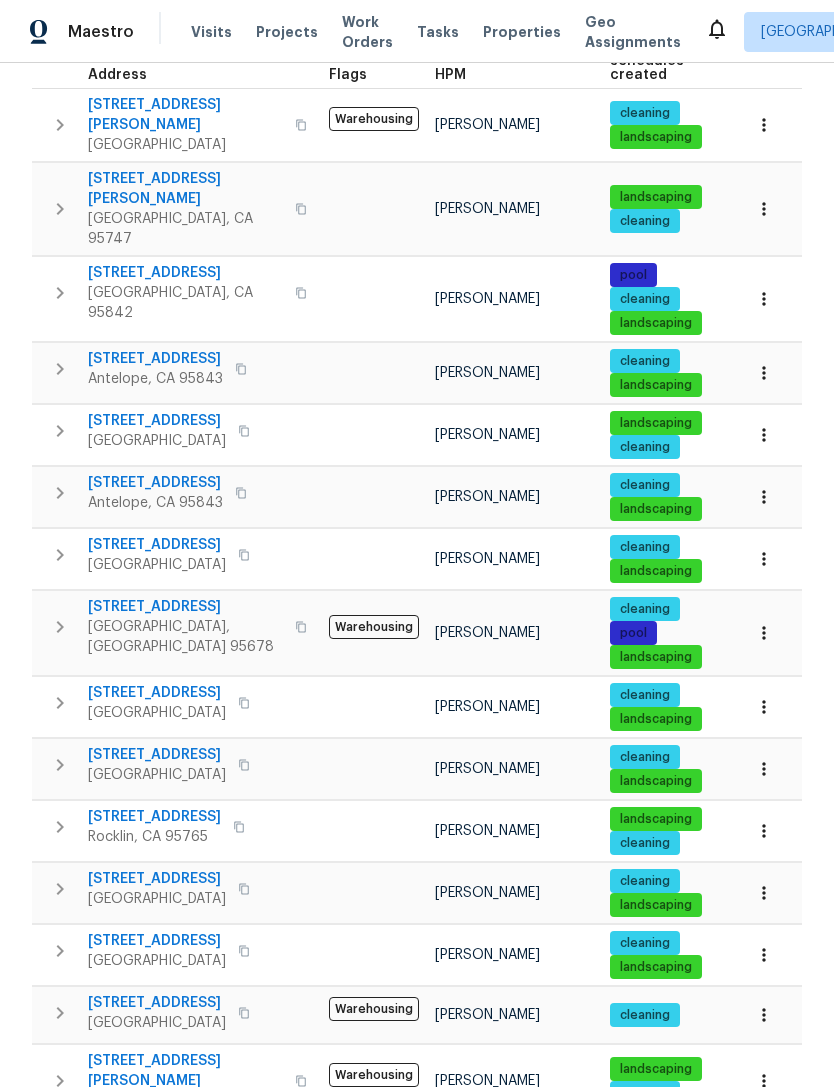 click at bounding box center (60, 765) 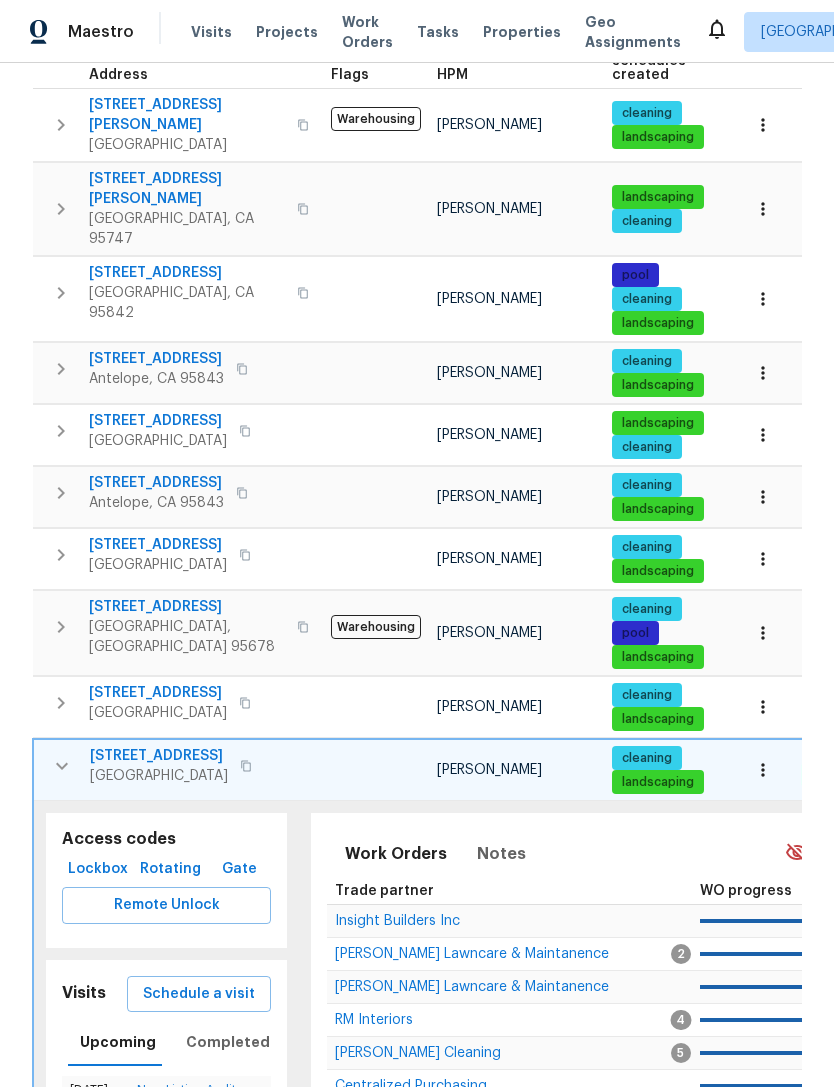 click on "Yuba City, CA 95991" at bounding box center (159, 776) 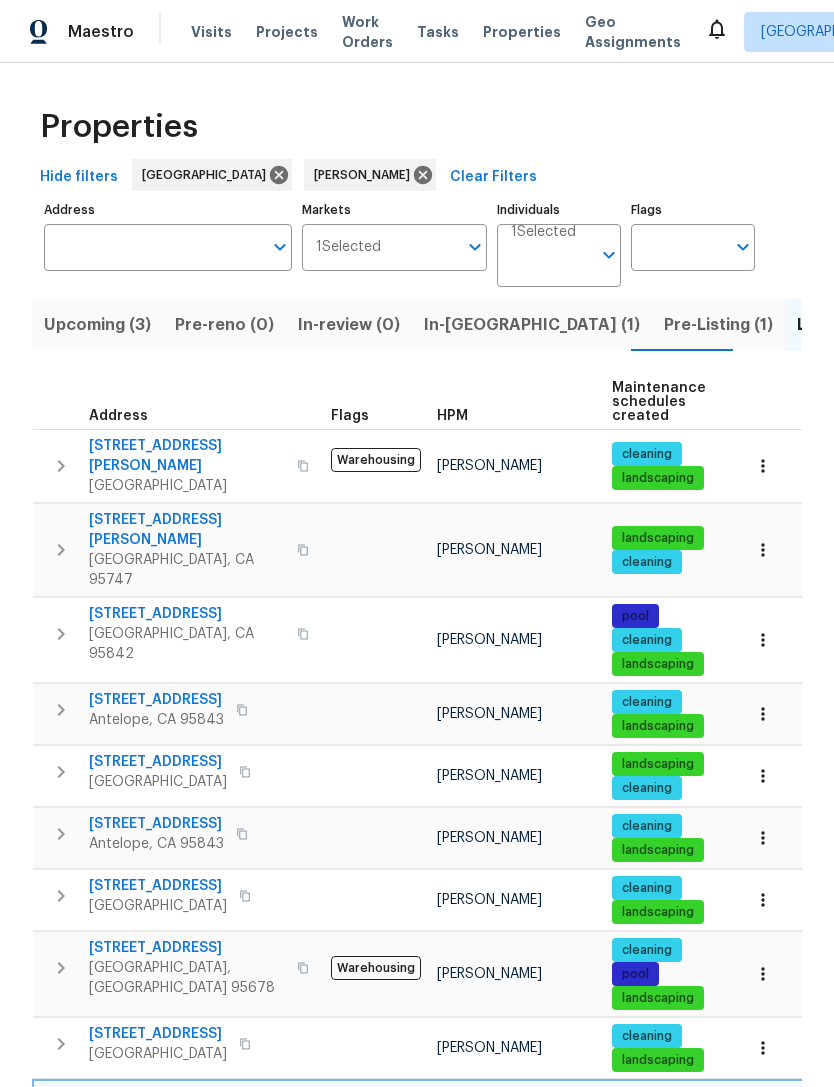 scroll, scrollTop: 0, scrollLeft: 0, axis: both 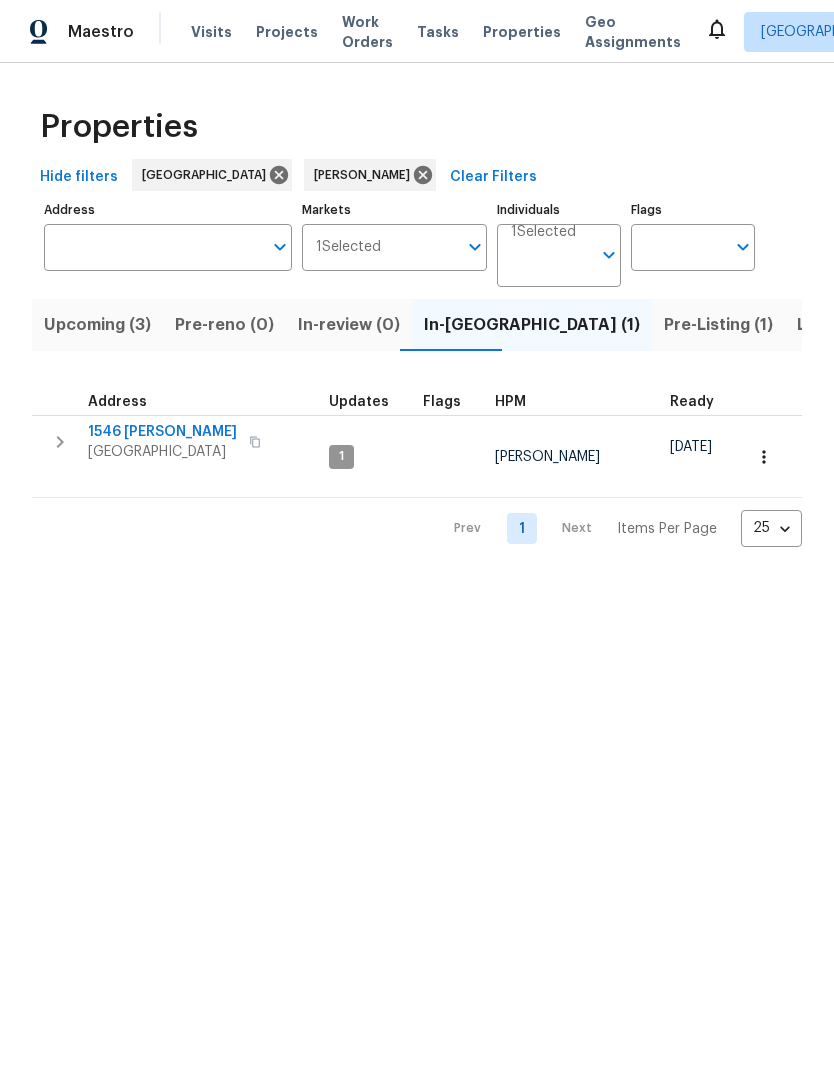 click on "Yuba City, CA 95993" at bounding box center [162, 452] 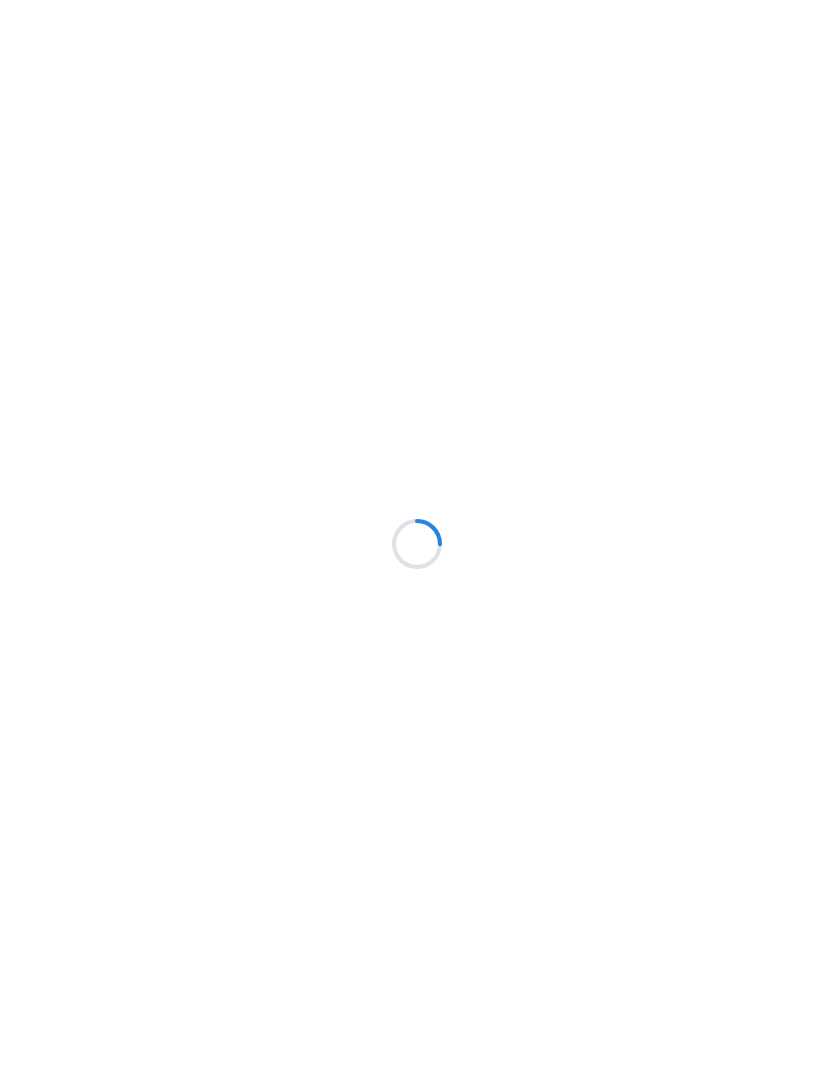 scroll, scrollTop: 0, scrollLeft: 0, axis: both 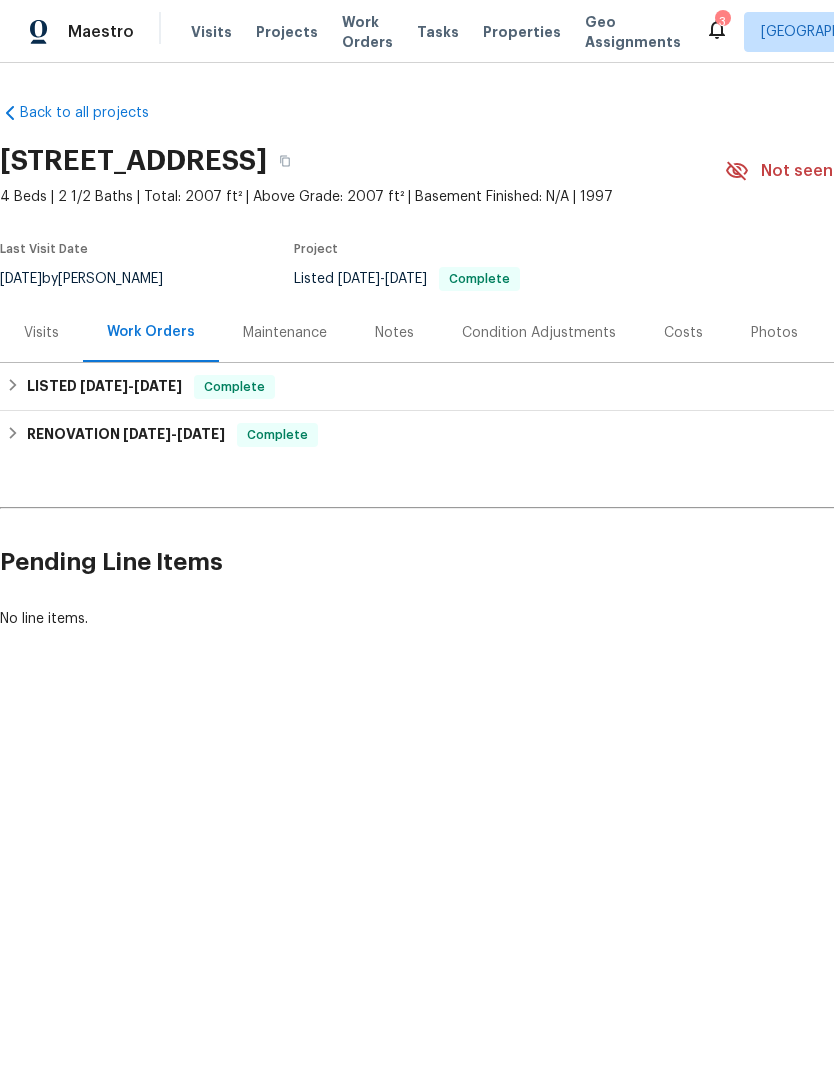 click on "Work Orders" at bounding box center (151, 332) 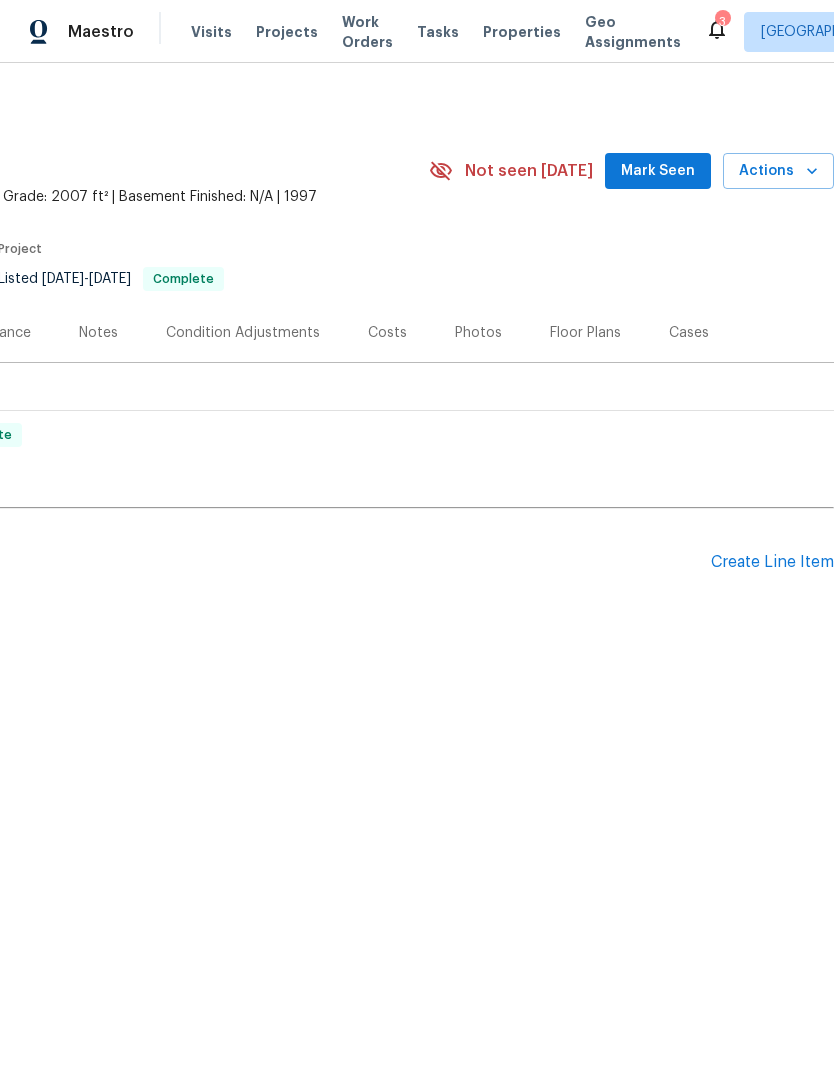 scroll, scrollTop: 0, scrollLeft: 296, axis: horizontal 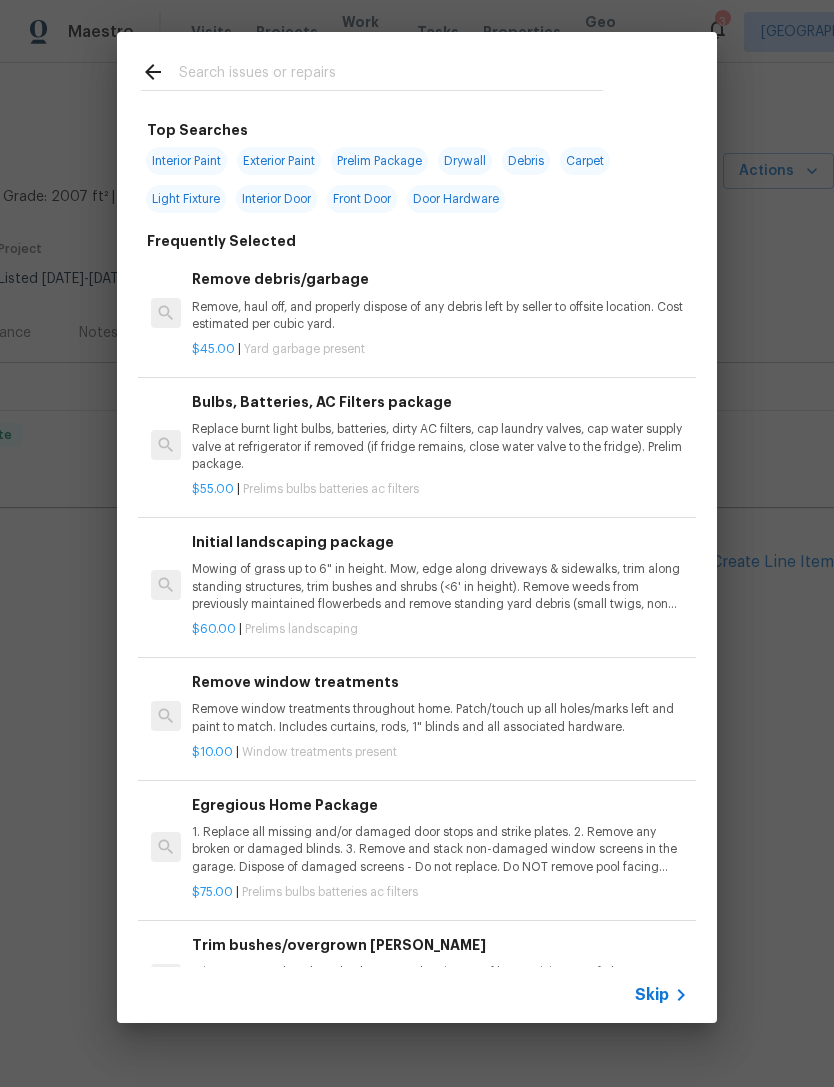 click at bounding box center (372, 71) 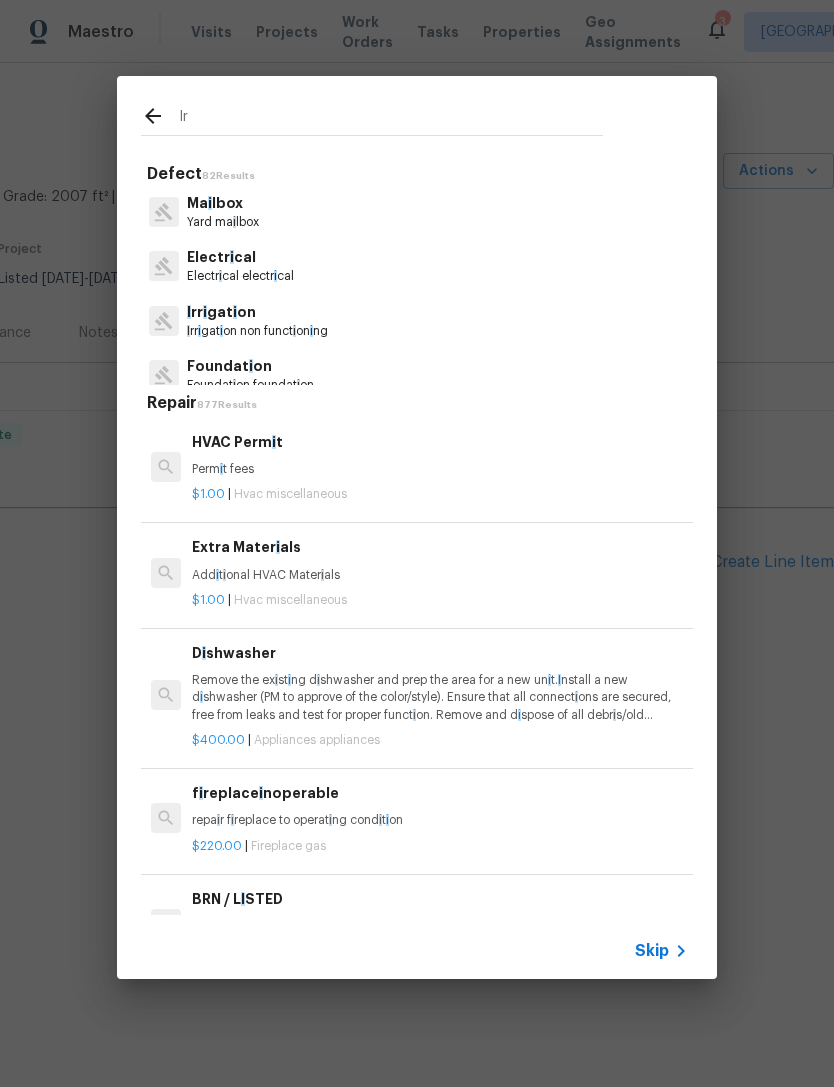 type on "Irr" 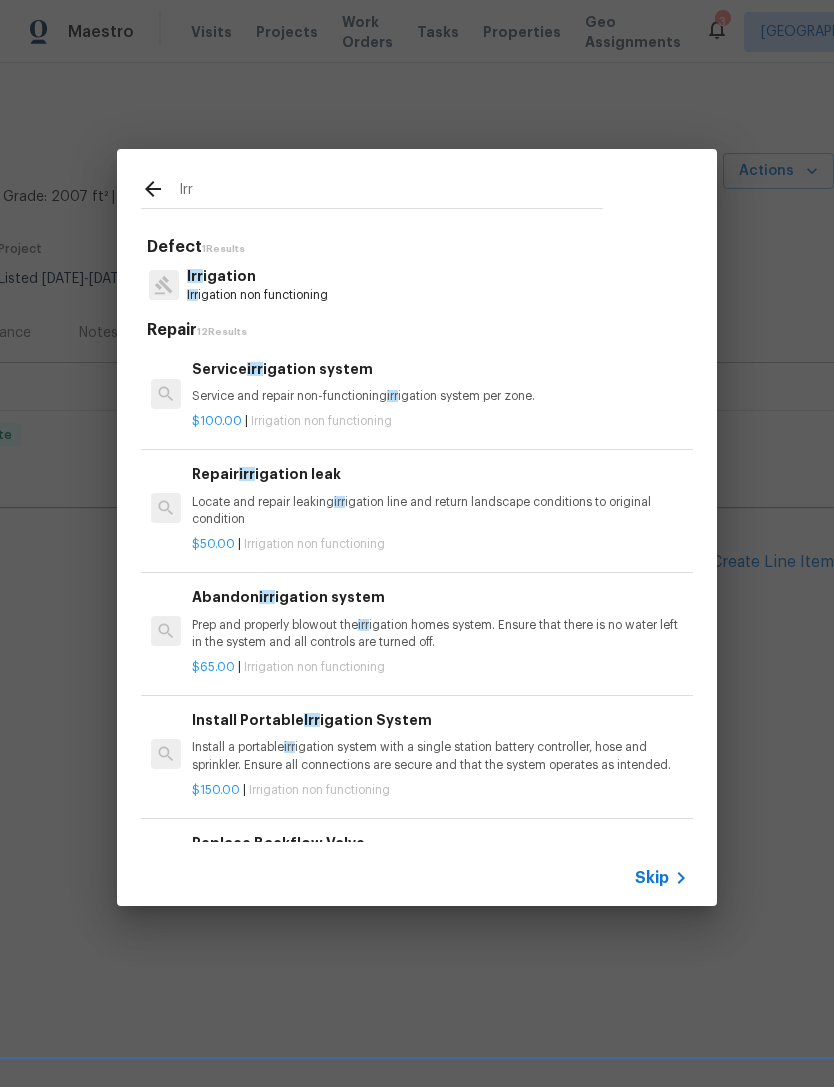 click on "Irr igation non functioning" at bounding box center [257, 295] 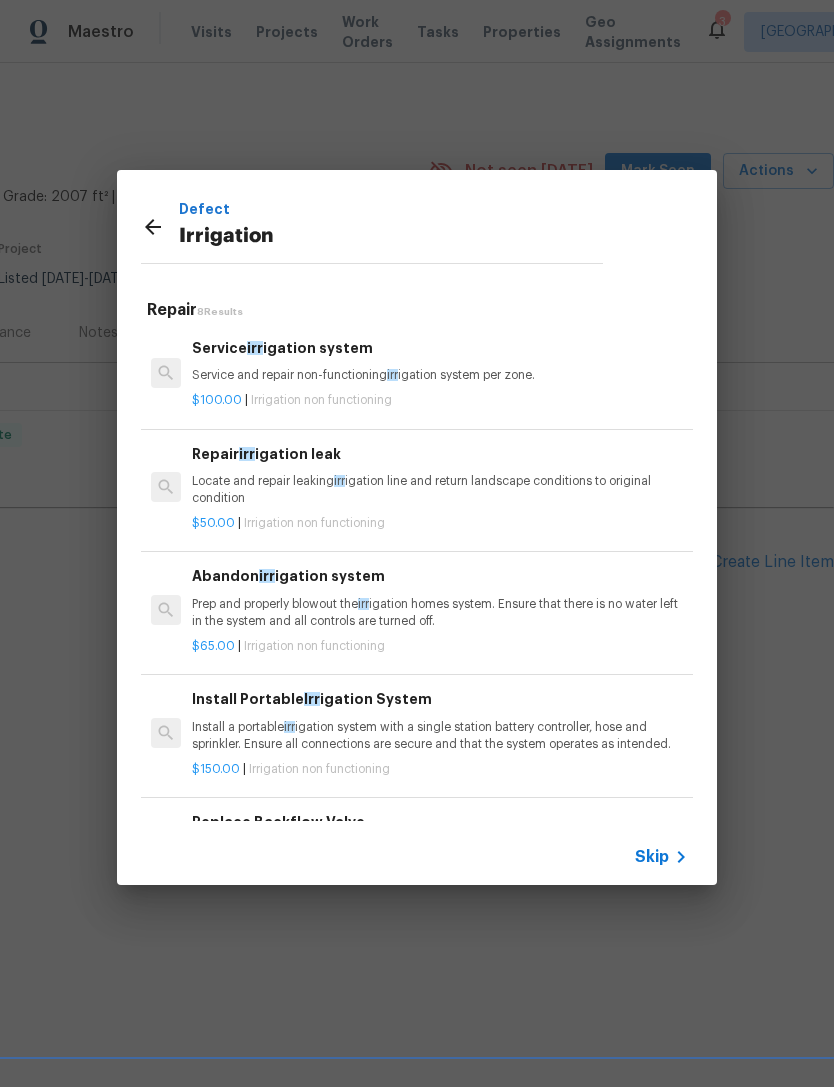 click on "Service  irr igation system" at bounding box center [440, 348] 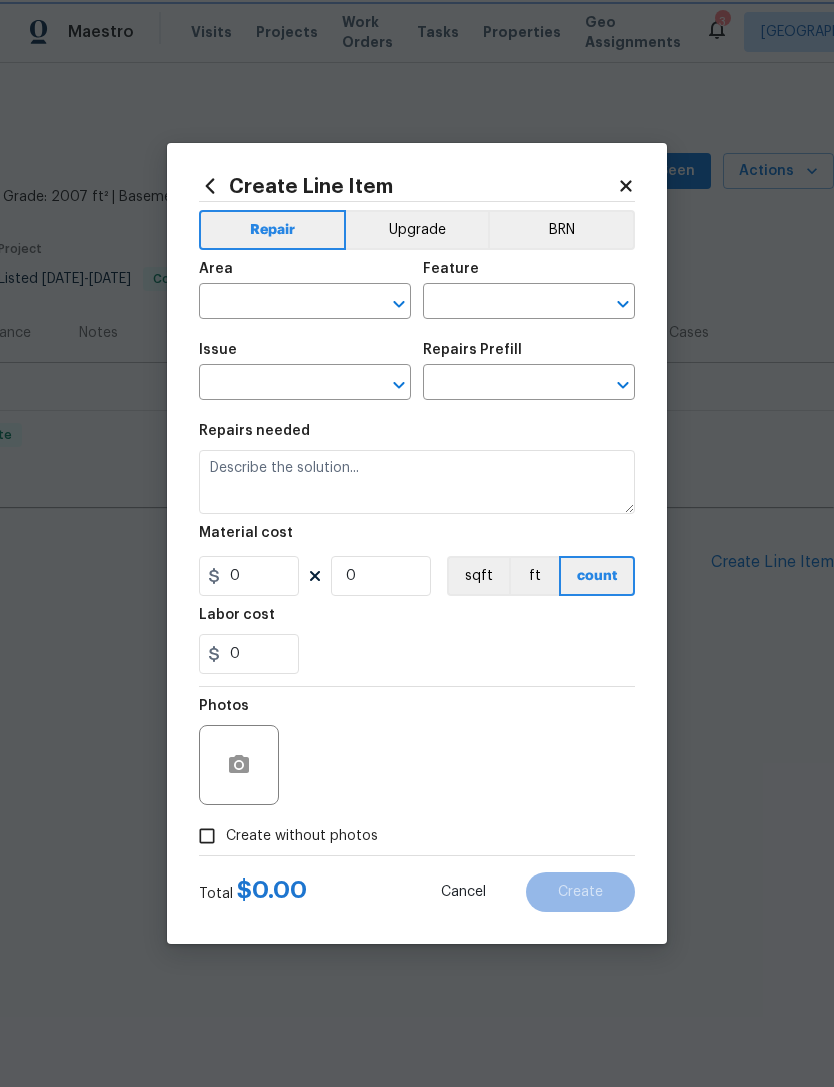 type on "Irrigation" 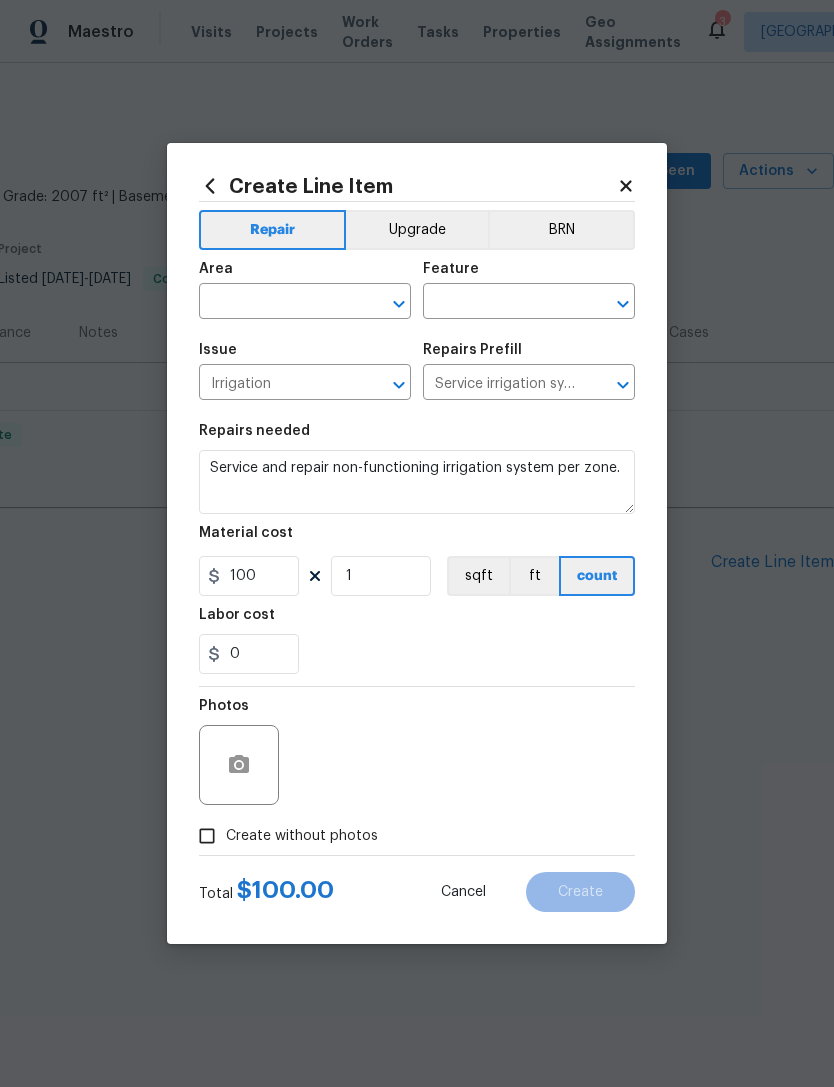 click at bounding box center [277, 303] 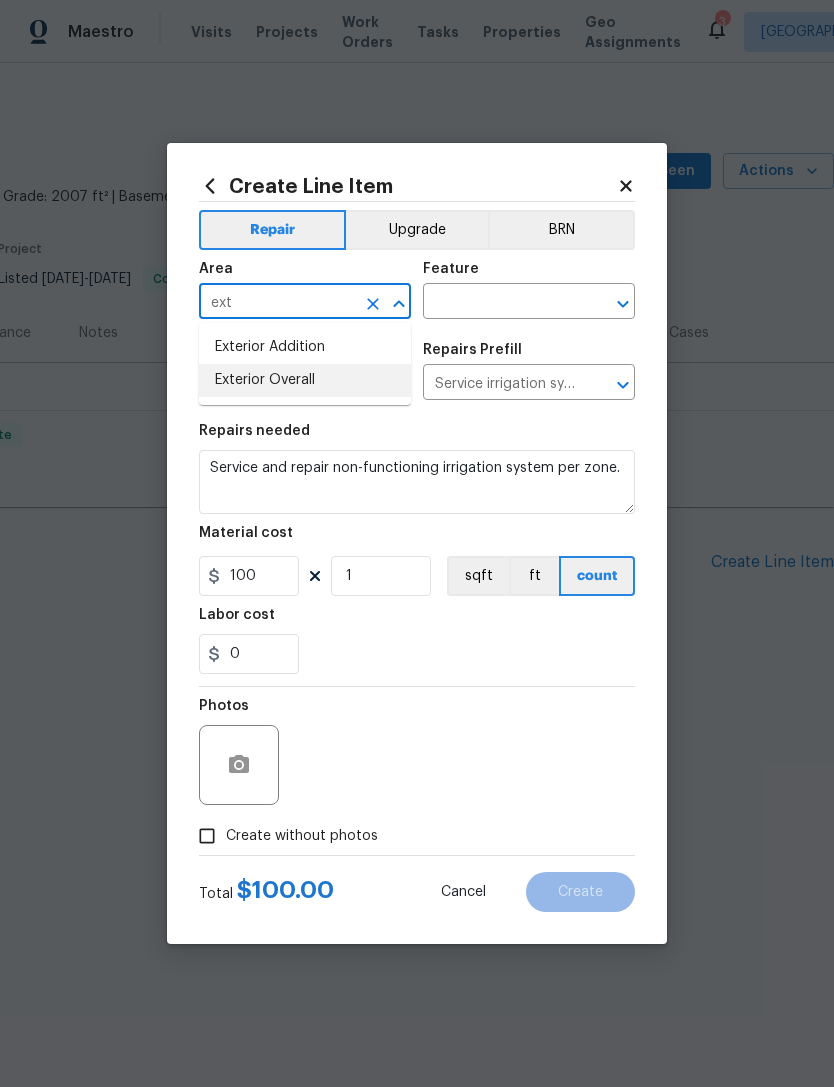 click on "Exterior Overall" at bounding box center [305, 380] 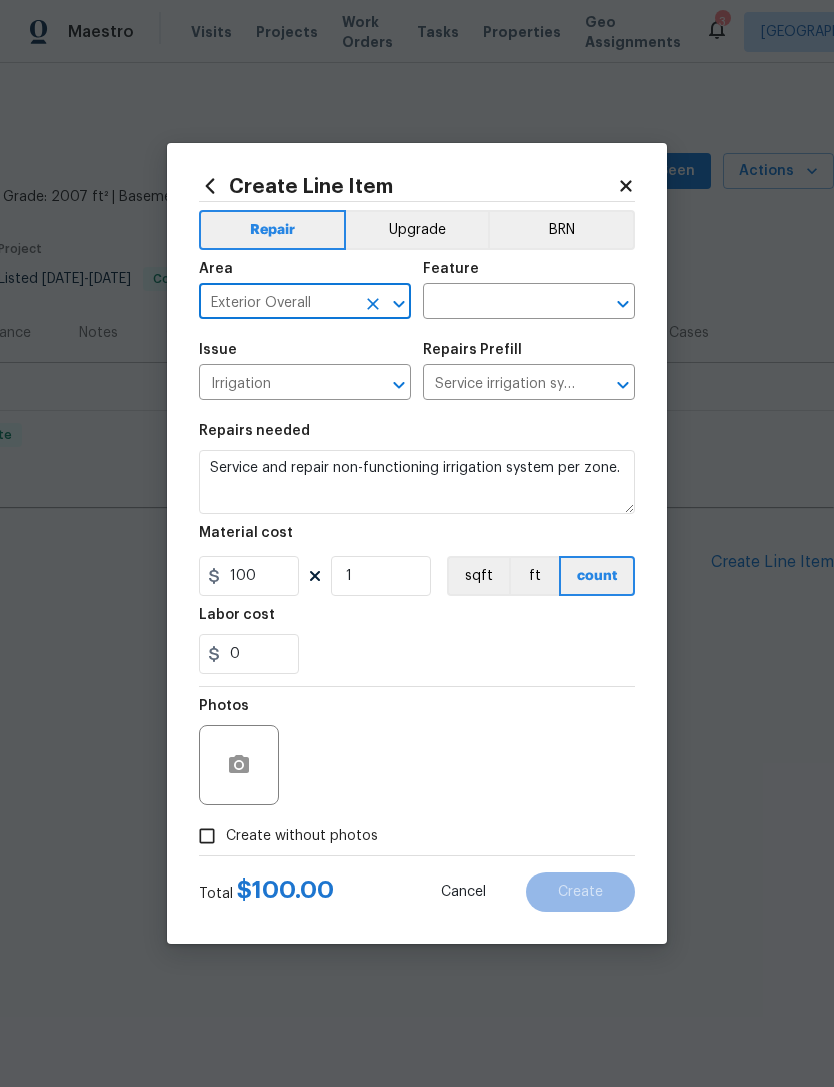 click at bounding box center (501, 303) 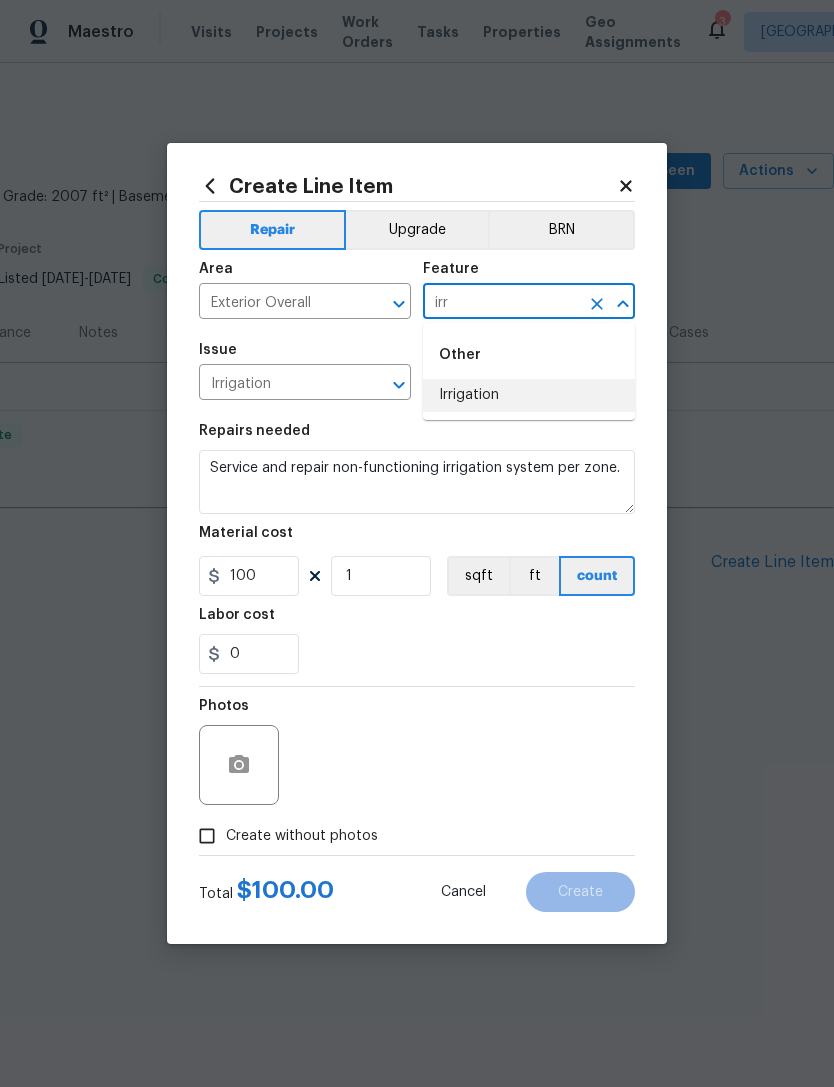 click on "Irrigation" at bounding box center [529, 395] 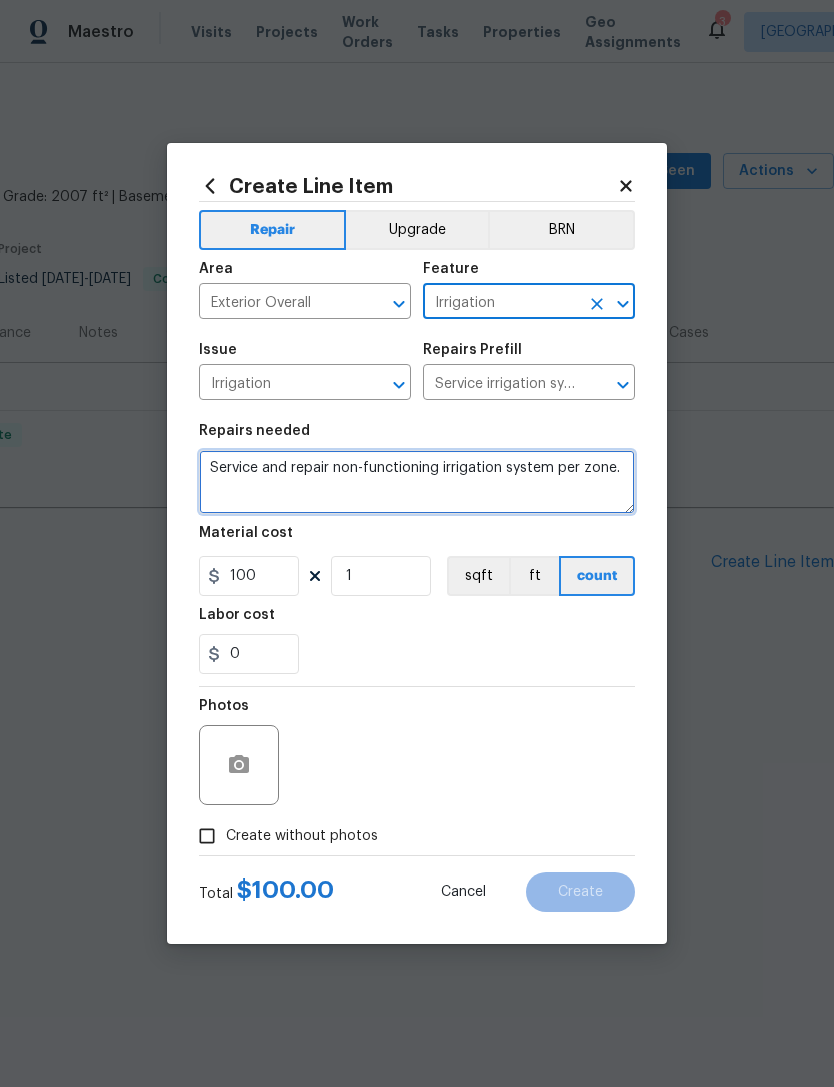 click on "Service and repair non-functioning irrigation system per zone." at bounding box center (417, 482) 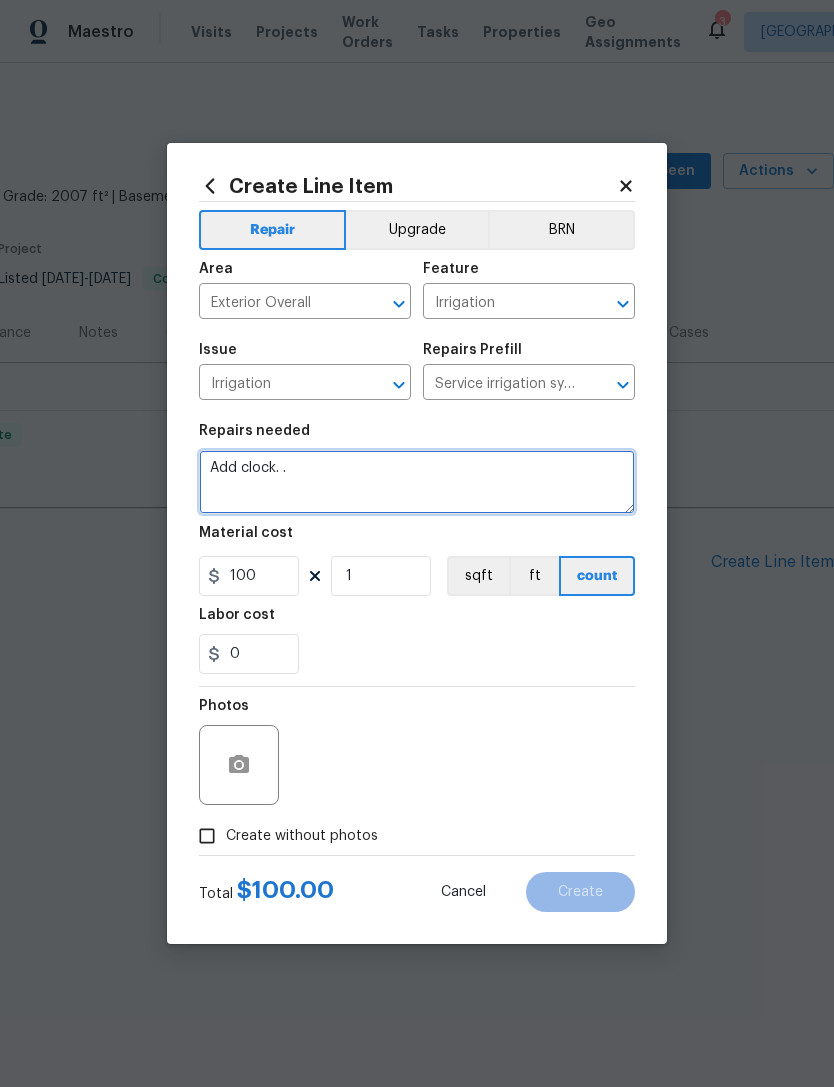 type on "Add clock. ." 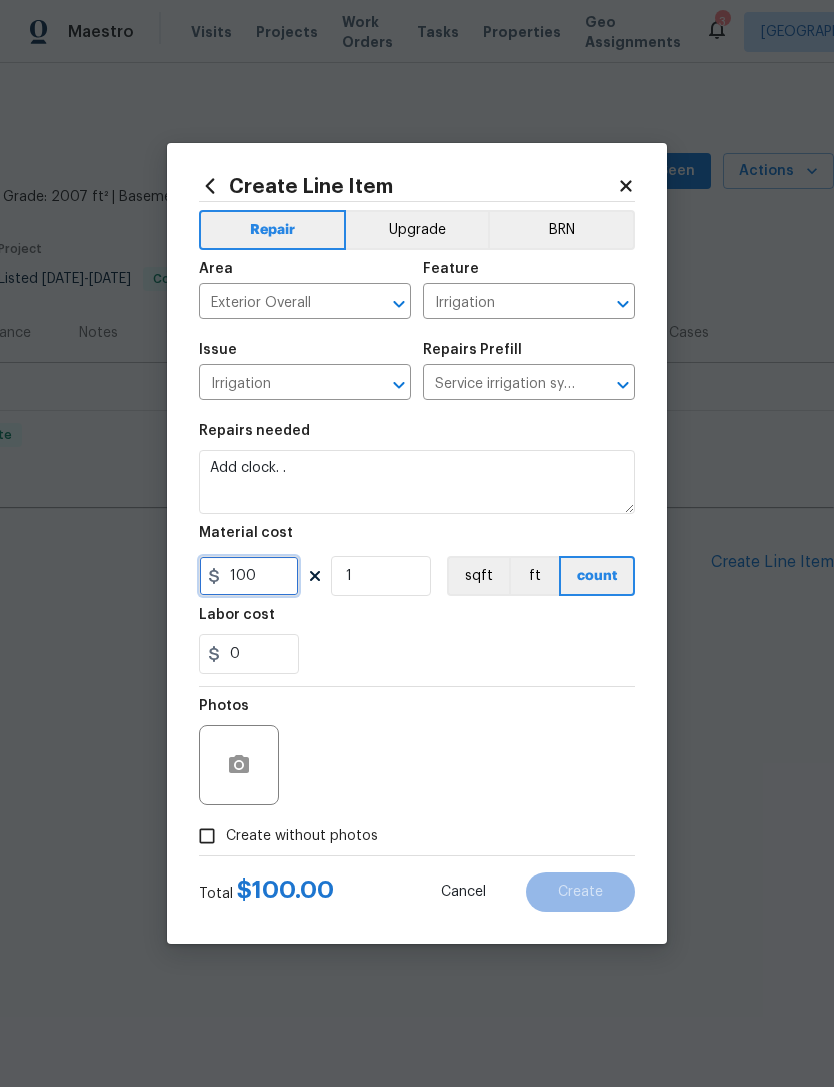 click on "100" at bounding box center [249, 576] 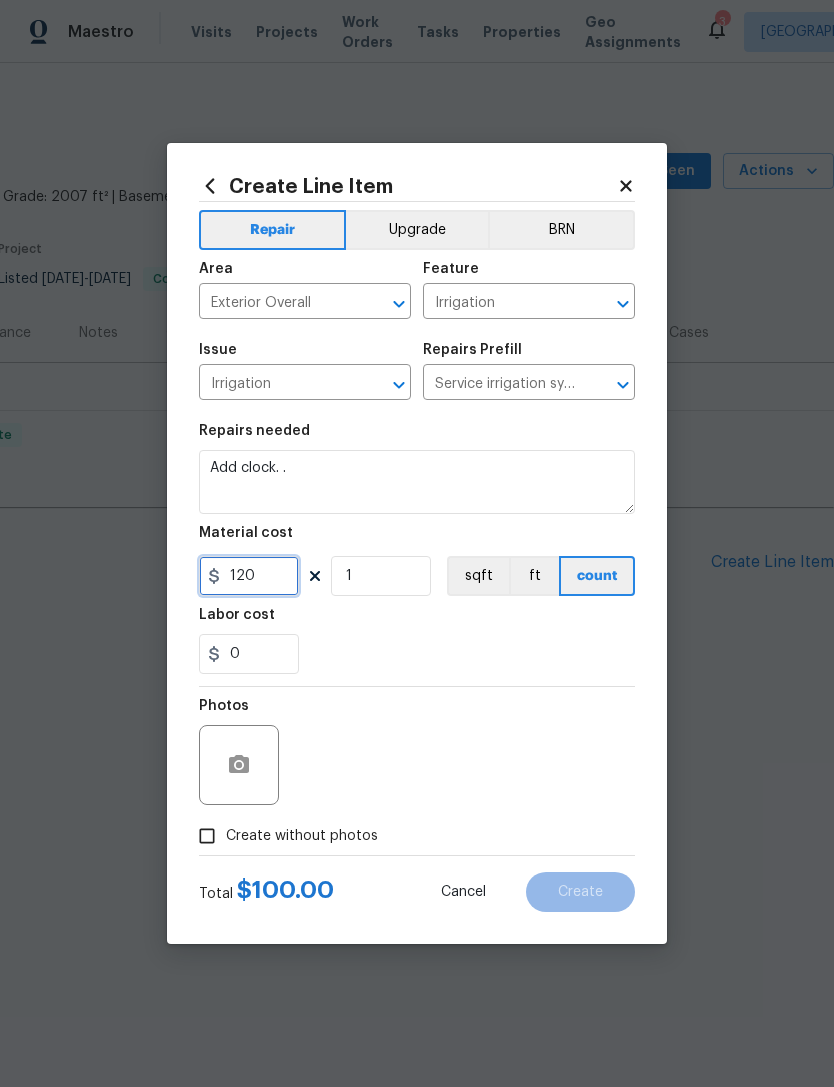 type on "120" 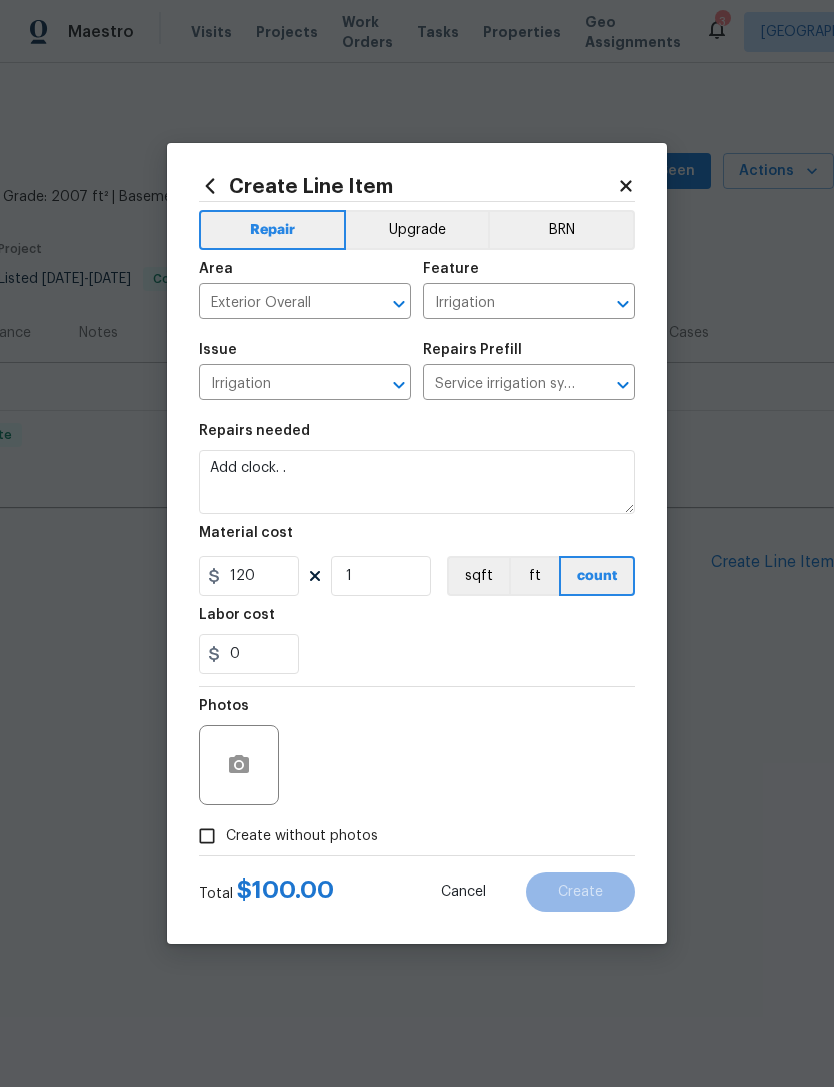 click on "0" at bounding box center (417, 654) 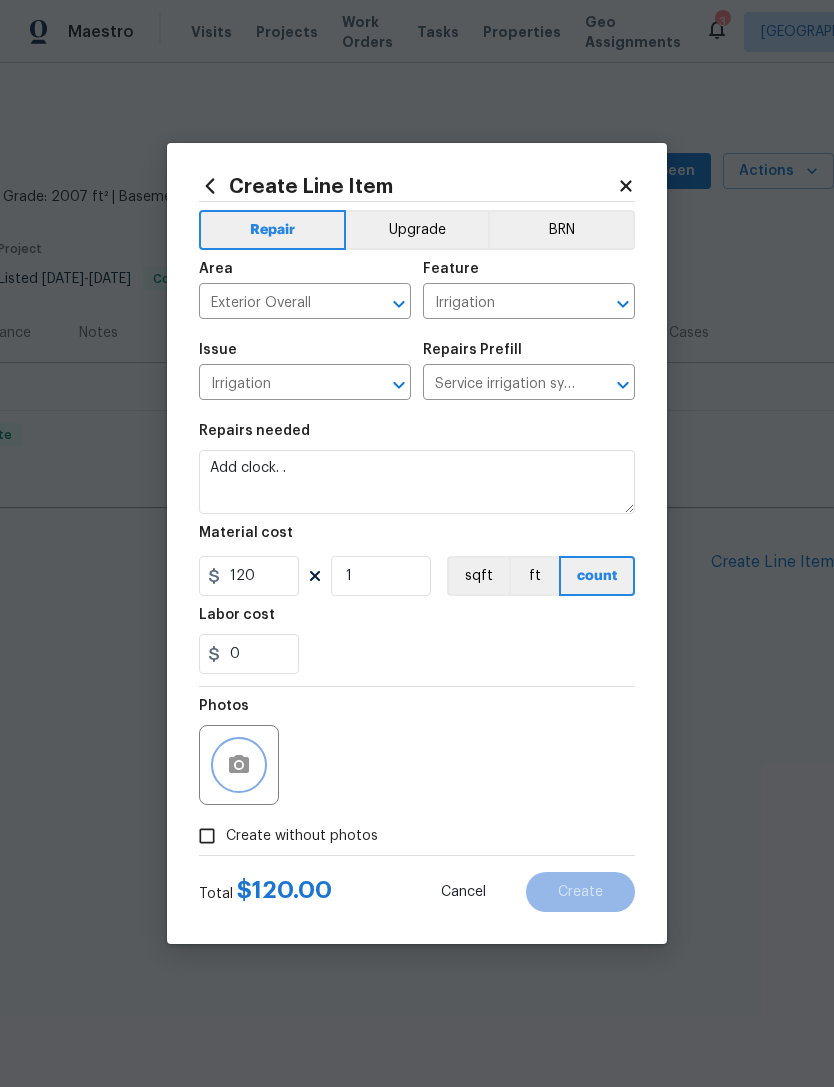 click 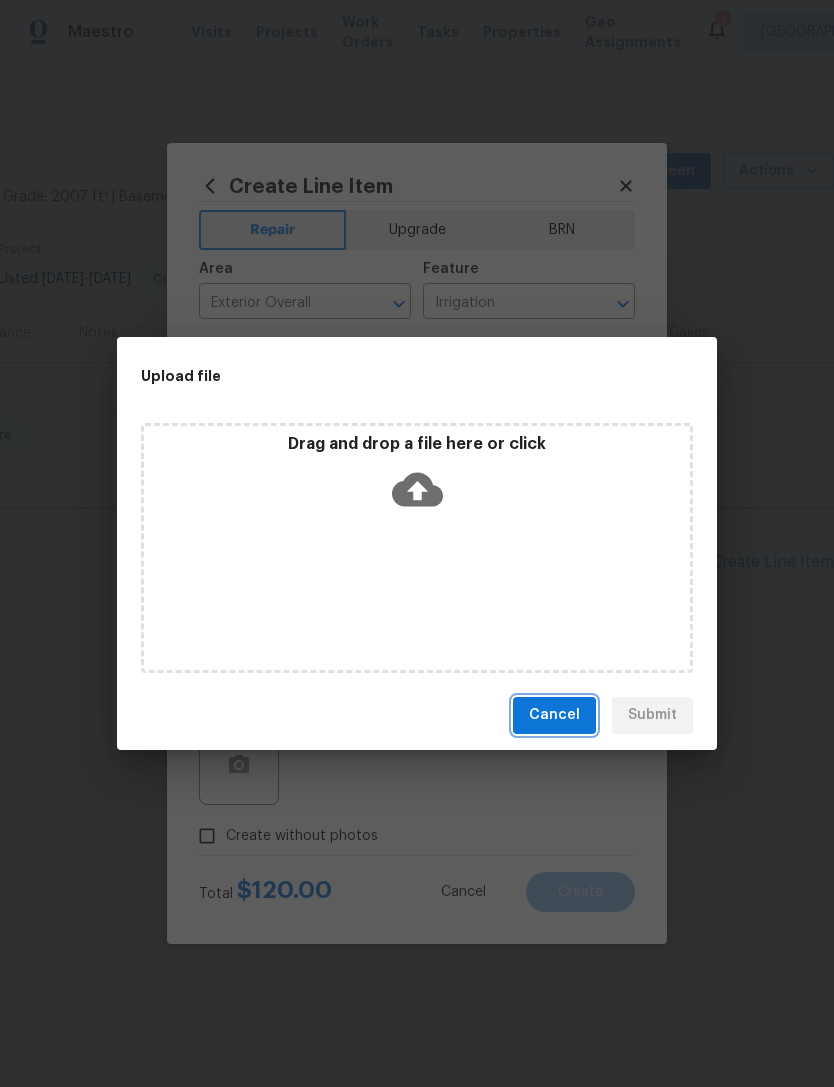 click on "Cancel" at bounding box center [554, 715] 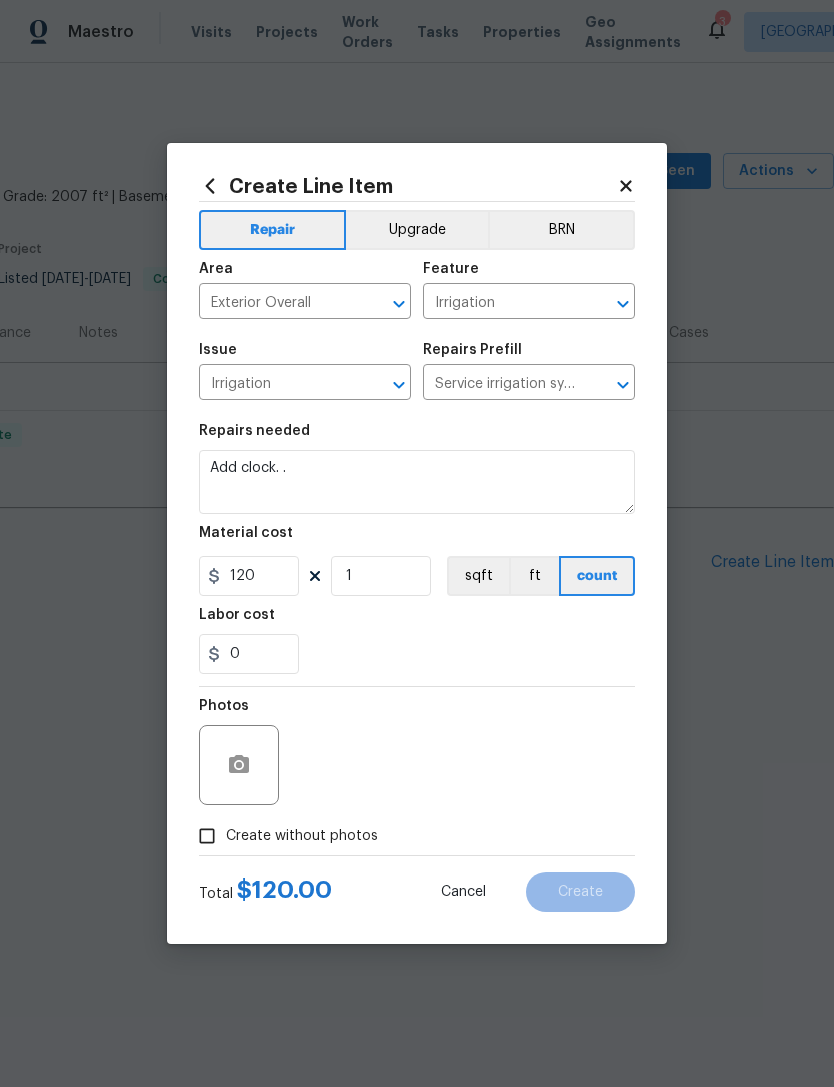 click on "Create without photos" at bounding box center (207, 836) 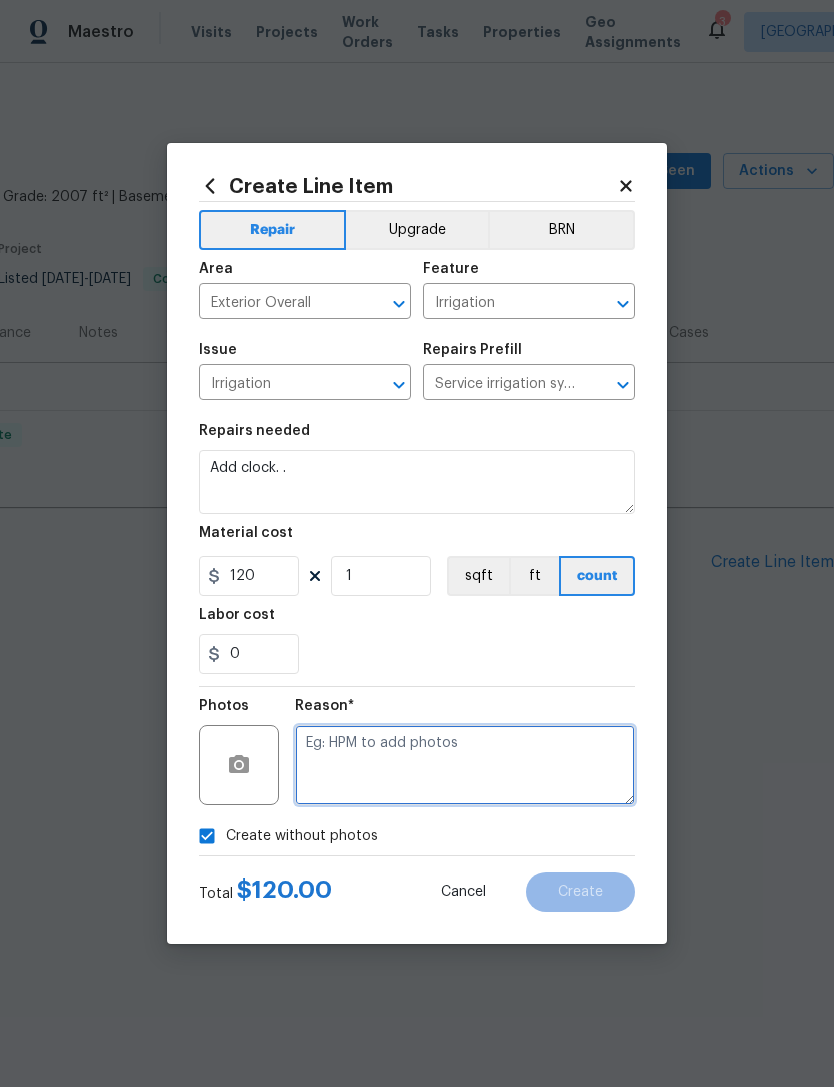 click at bounding box center [465, 765] 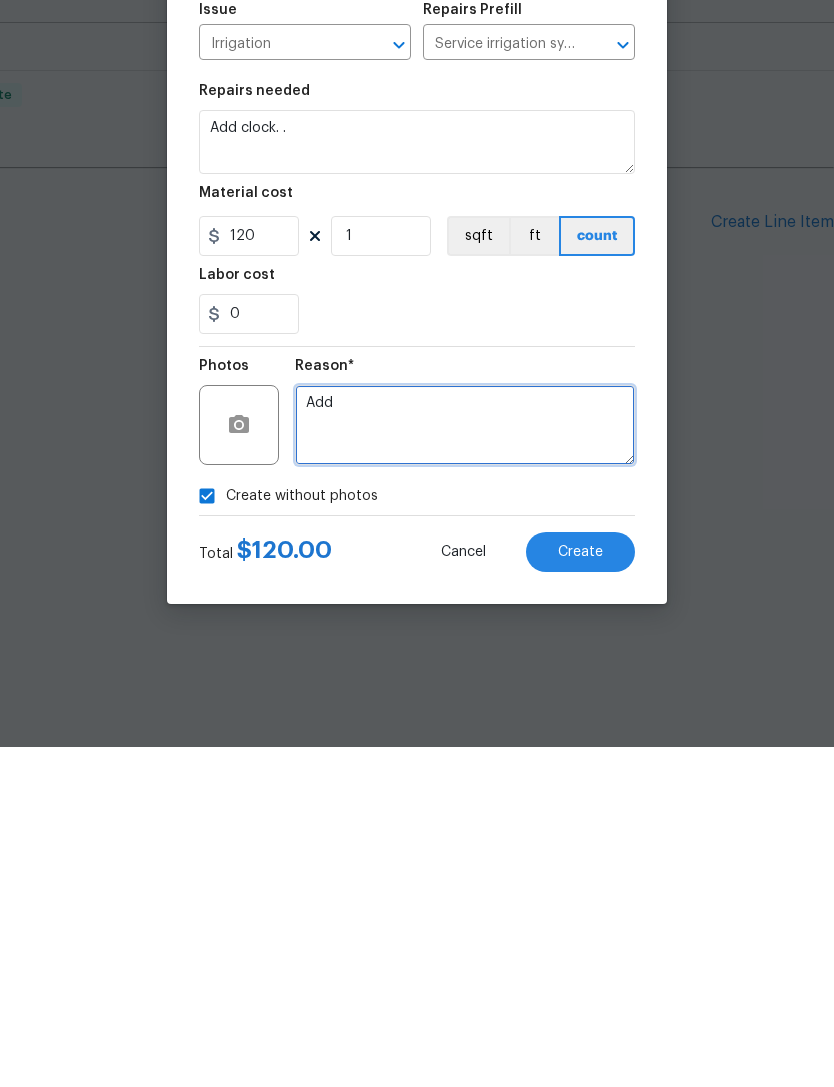 type on "Add" 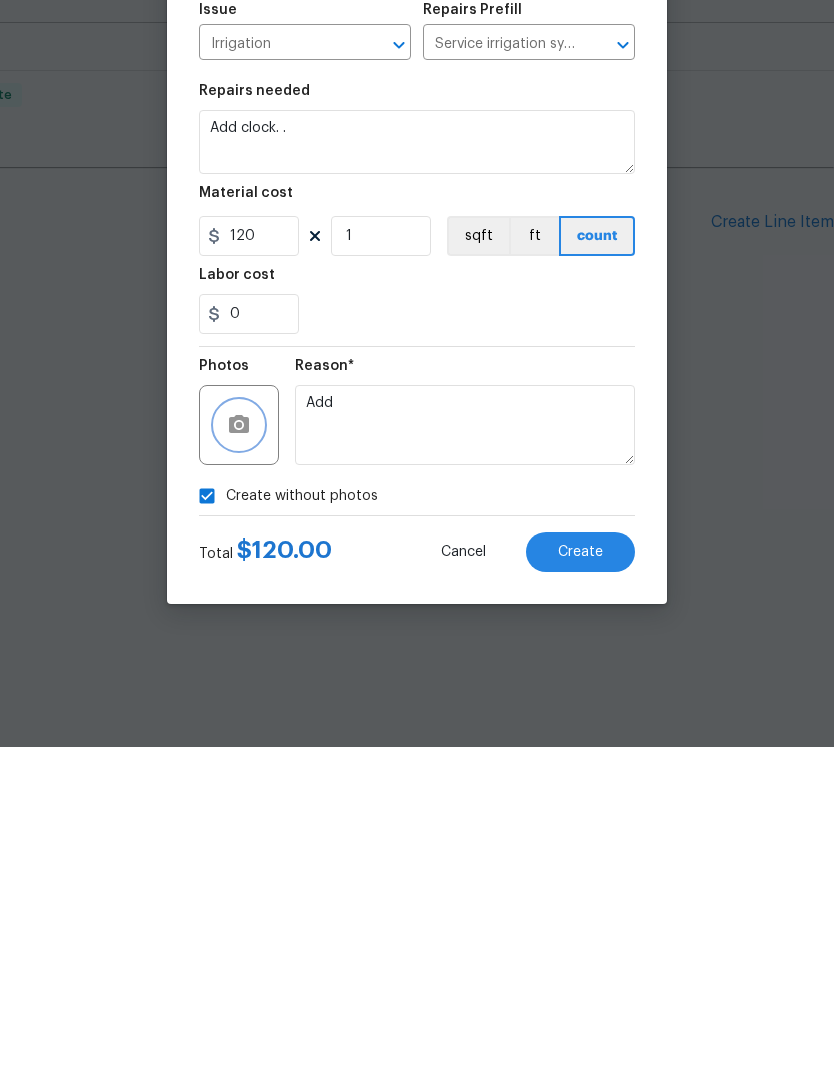 click 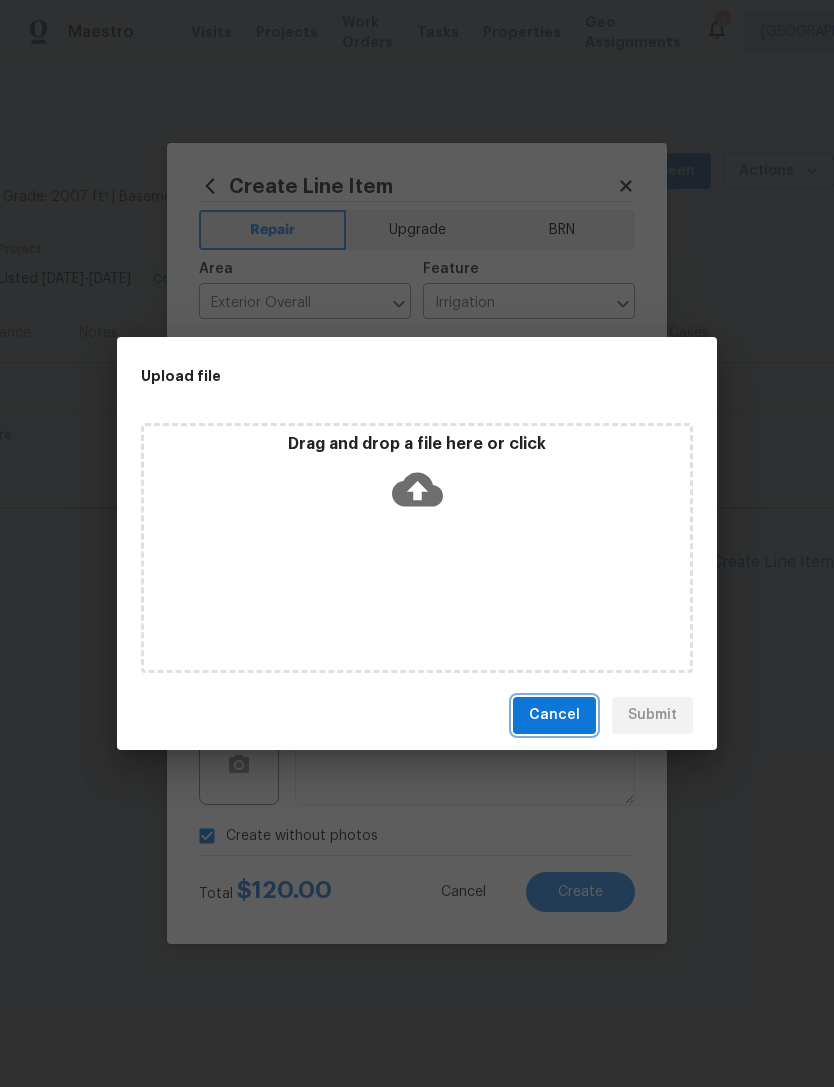 click on "Cancel" at bounding box center [554, 715] 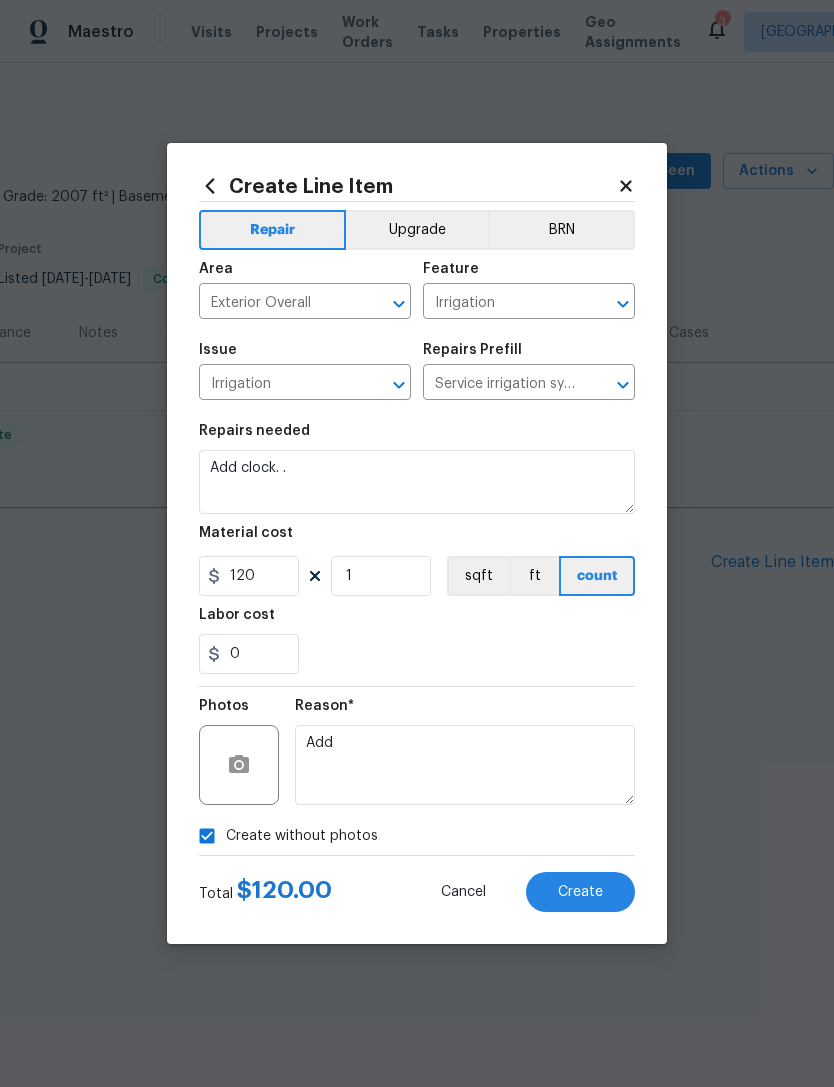 click on "Create" at bounding box center (580, 892) 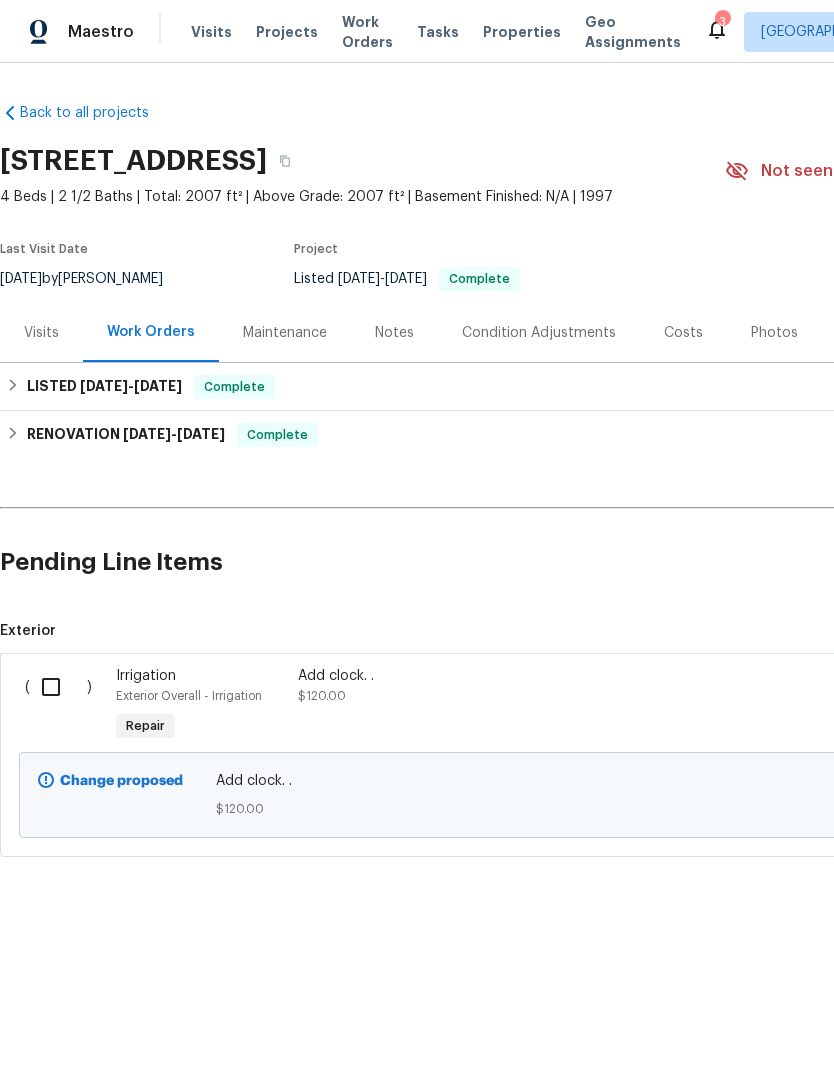 scroll, scrollTop: 0, scrollLeft: 0, axis: both 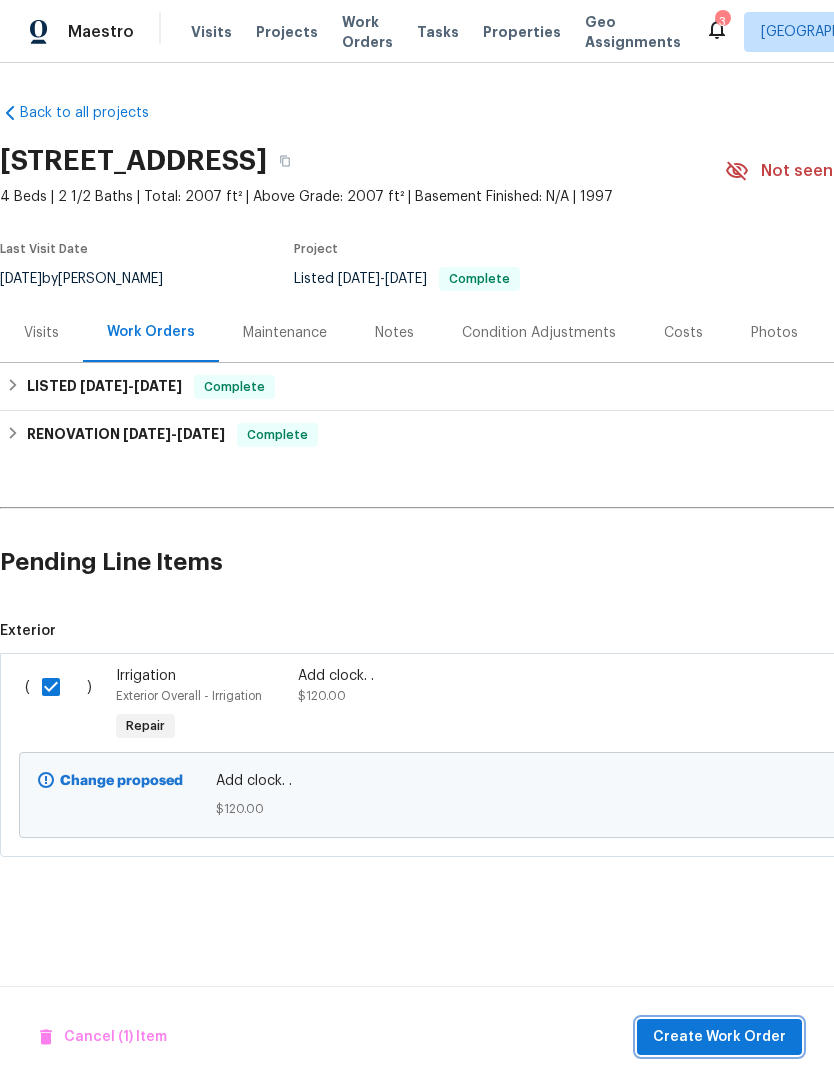 click on "Create Work Order" at bounding box center [719, 1037] 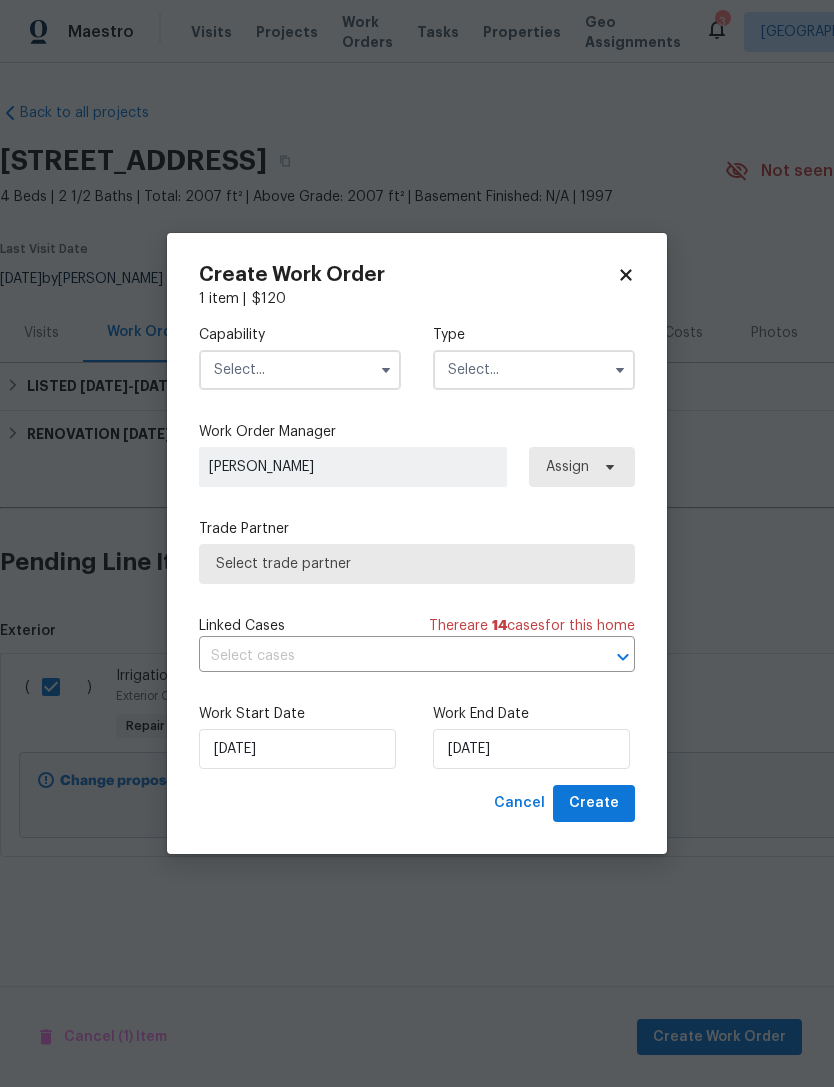 click at bounding box center (300, 370) 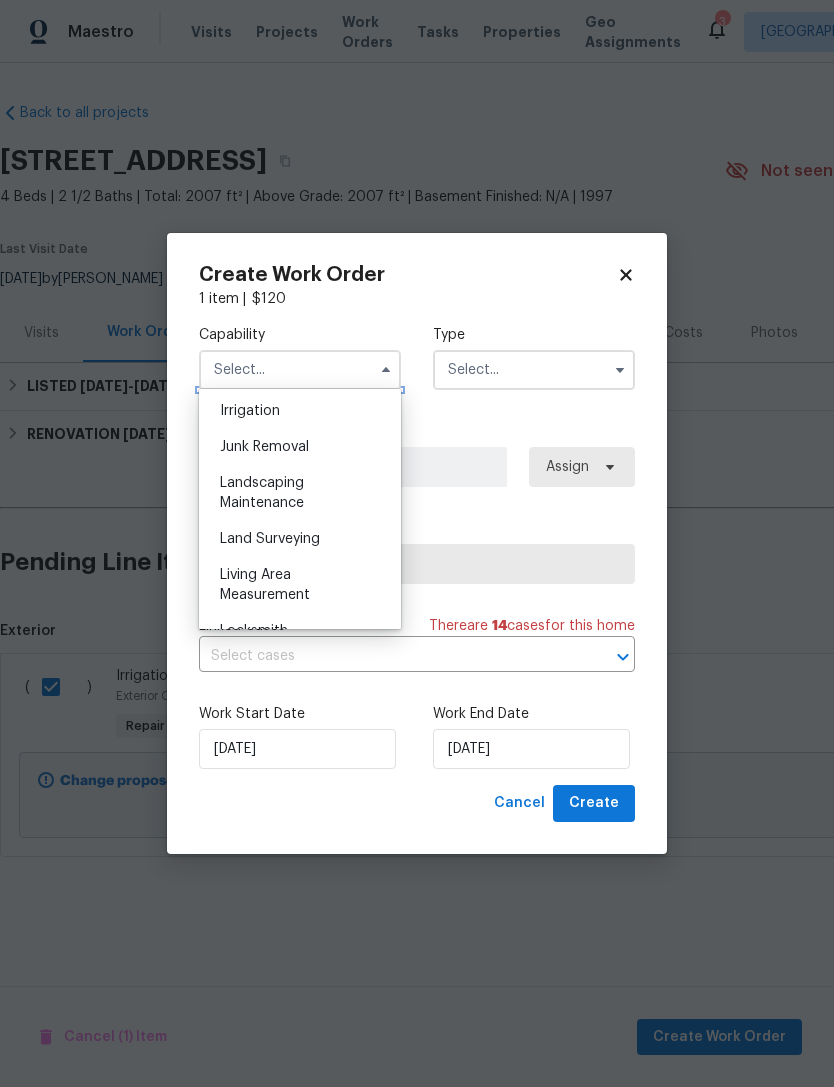 scroll, scrollTop: 1229, scrollLeft: 0, axis: vertical 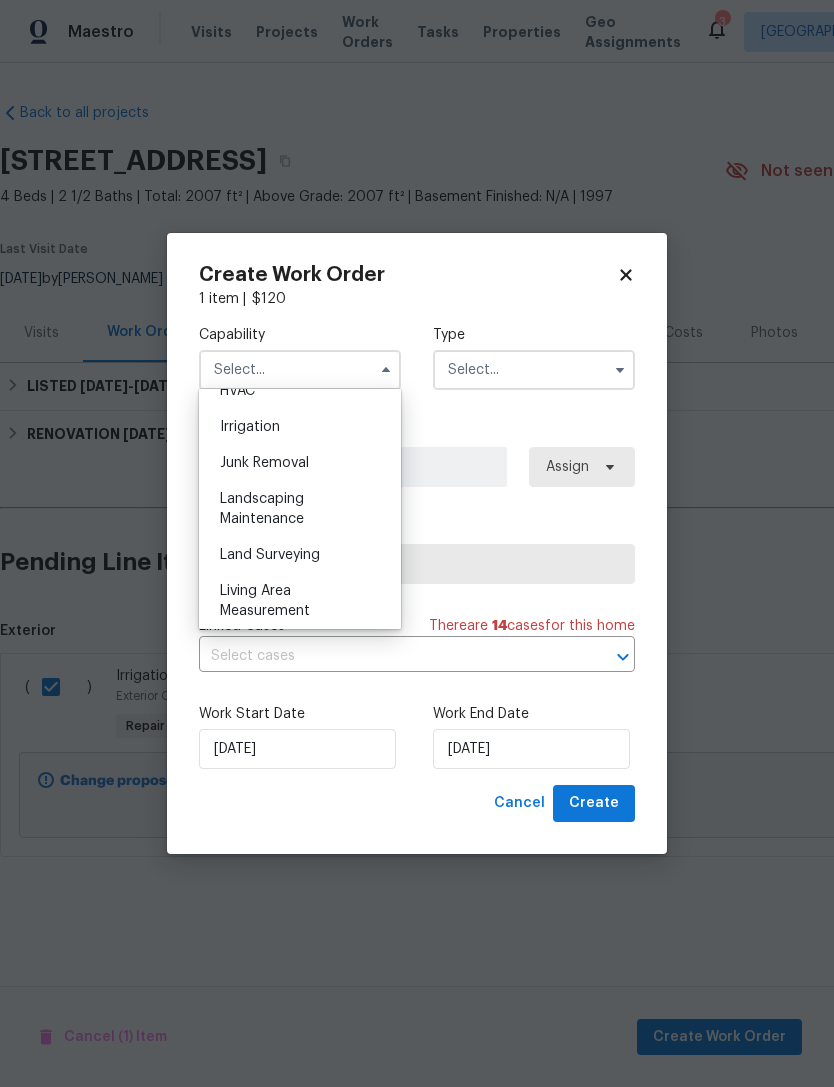 click on "Landscaping Maintenance" at bounding box center [300, 509] 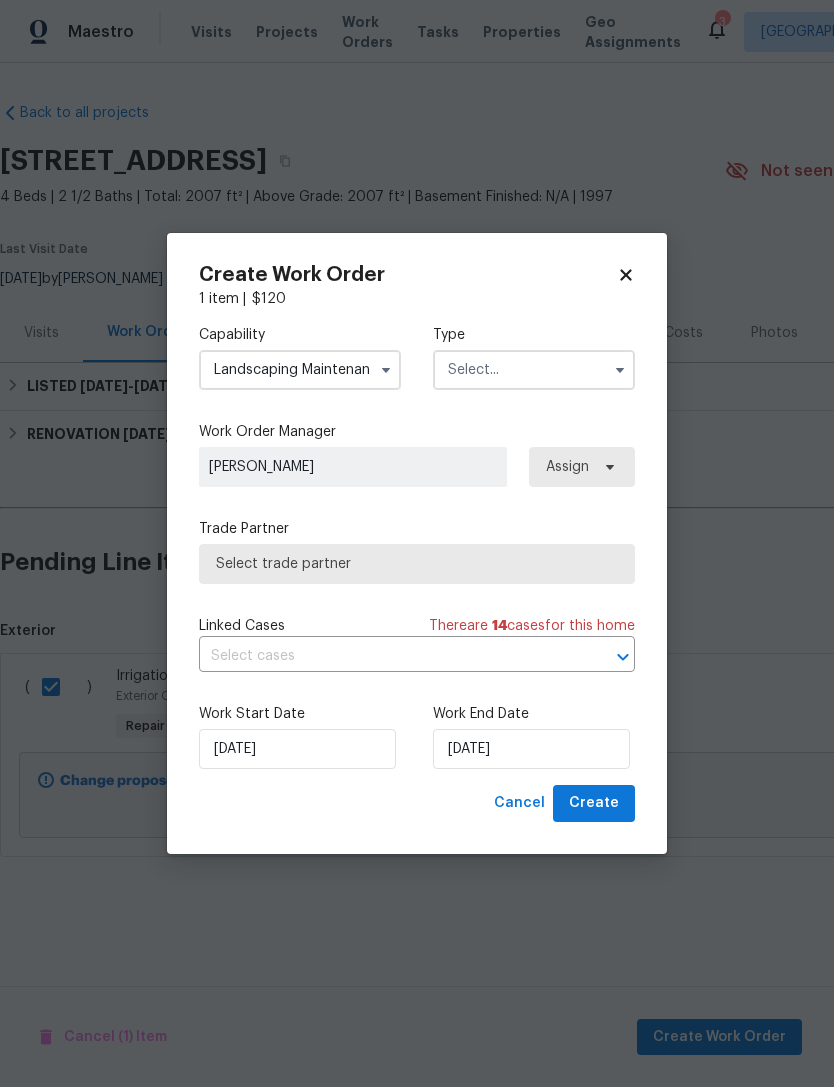 click at bounding box center (534, 370) 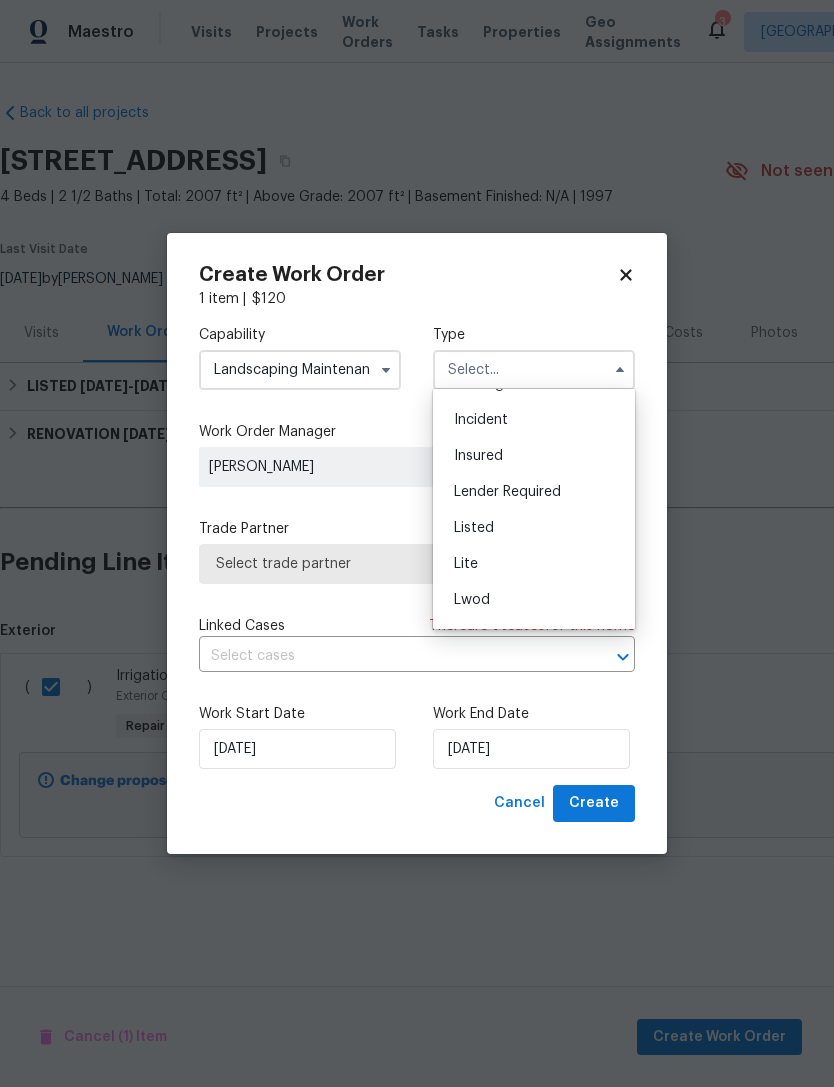 scroll, scrollTop: 104, scrollLeft: 0, axis: vertical 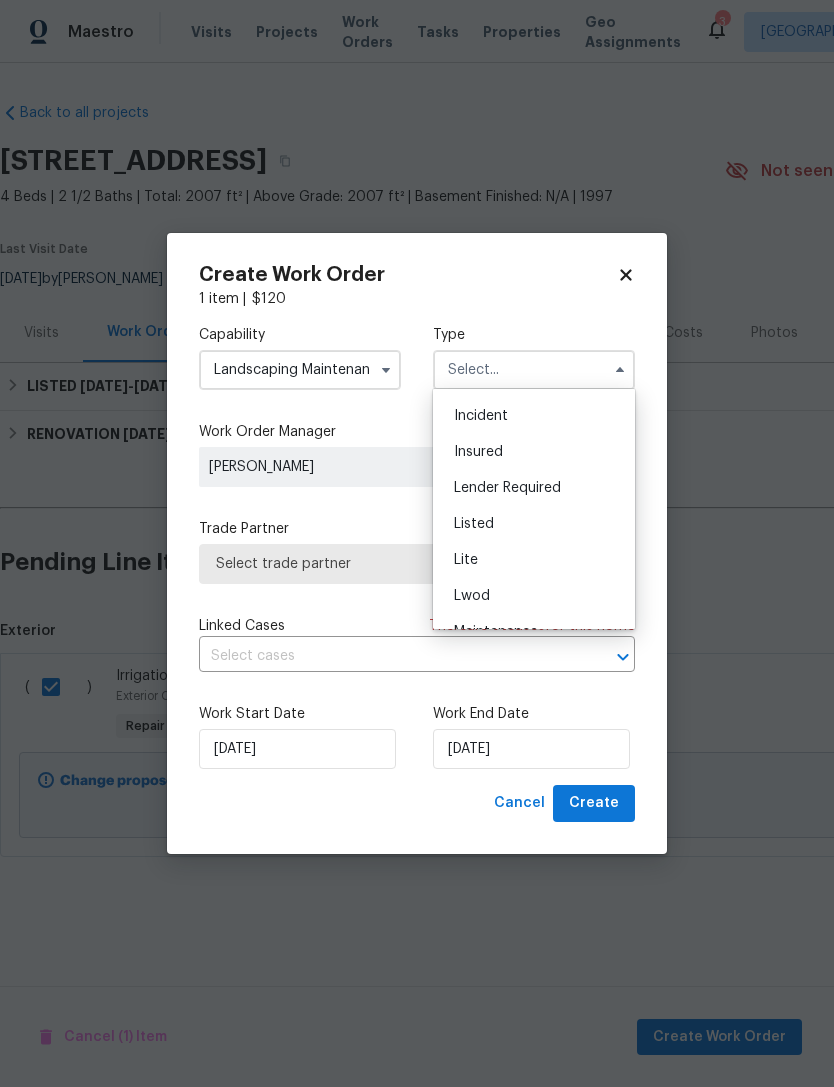 click on "Listed" at bounding box center (474, 524) 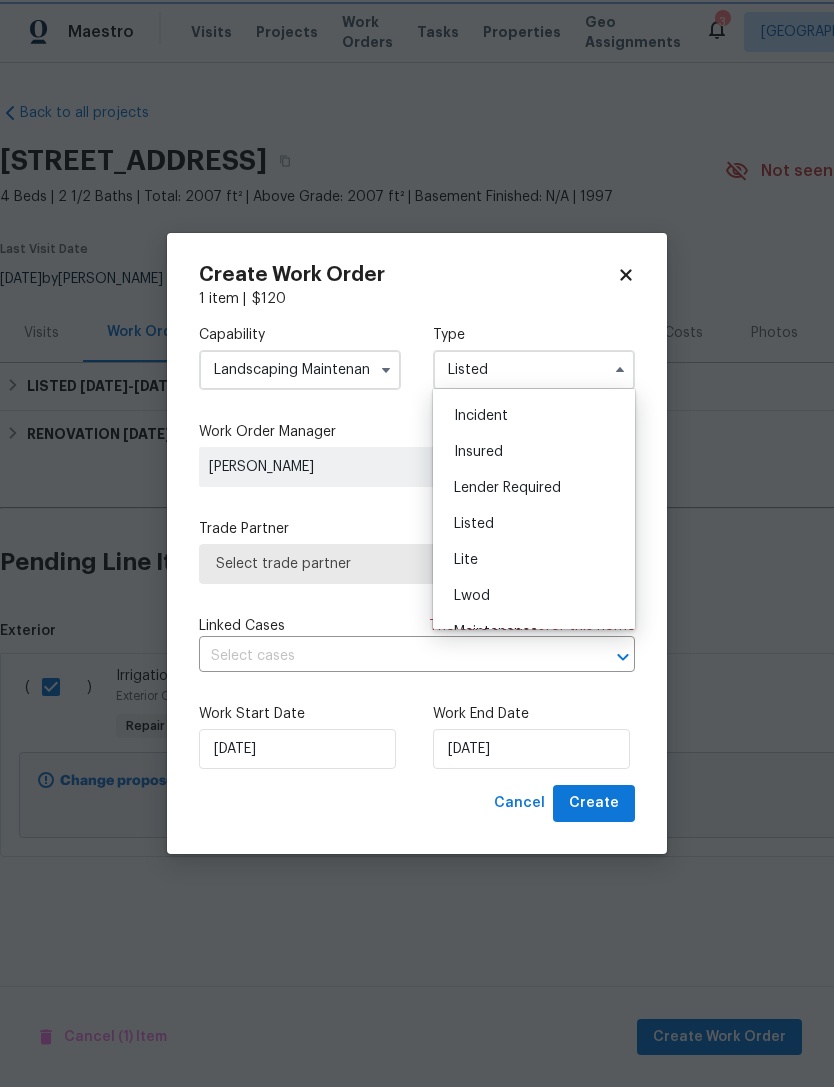 scroll, scrollTop: 0, scrollLeft: 0, axis: both 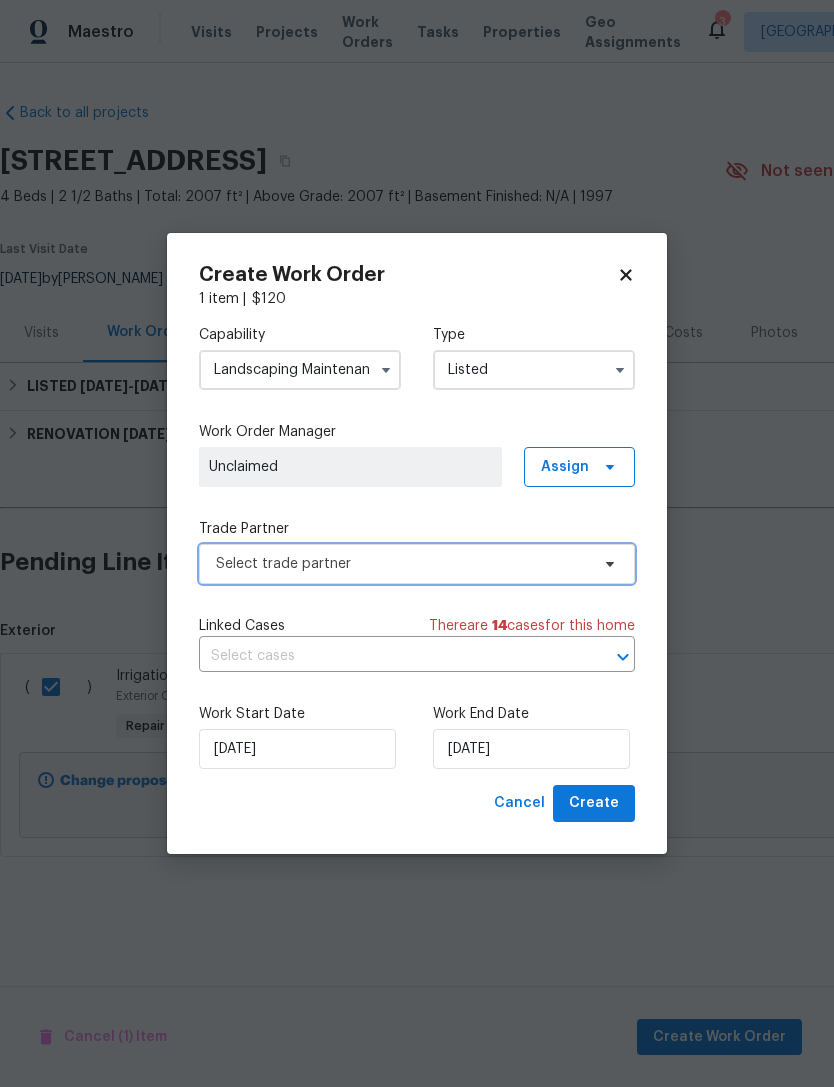 click 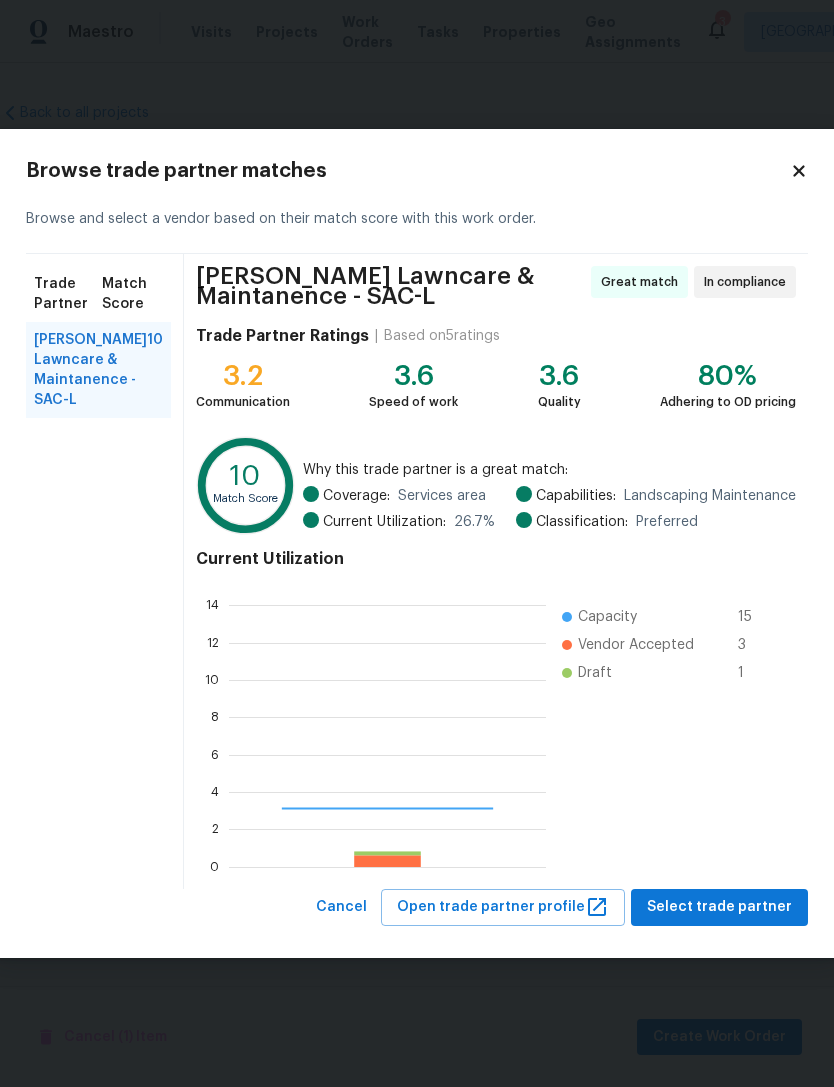 scroll, scrollTop: 2, scrollLeft: 2, axis: both 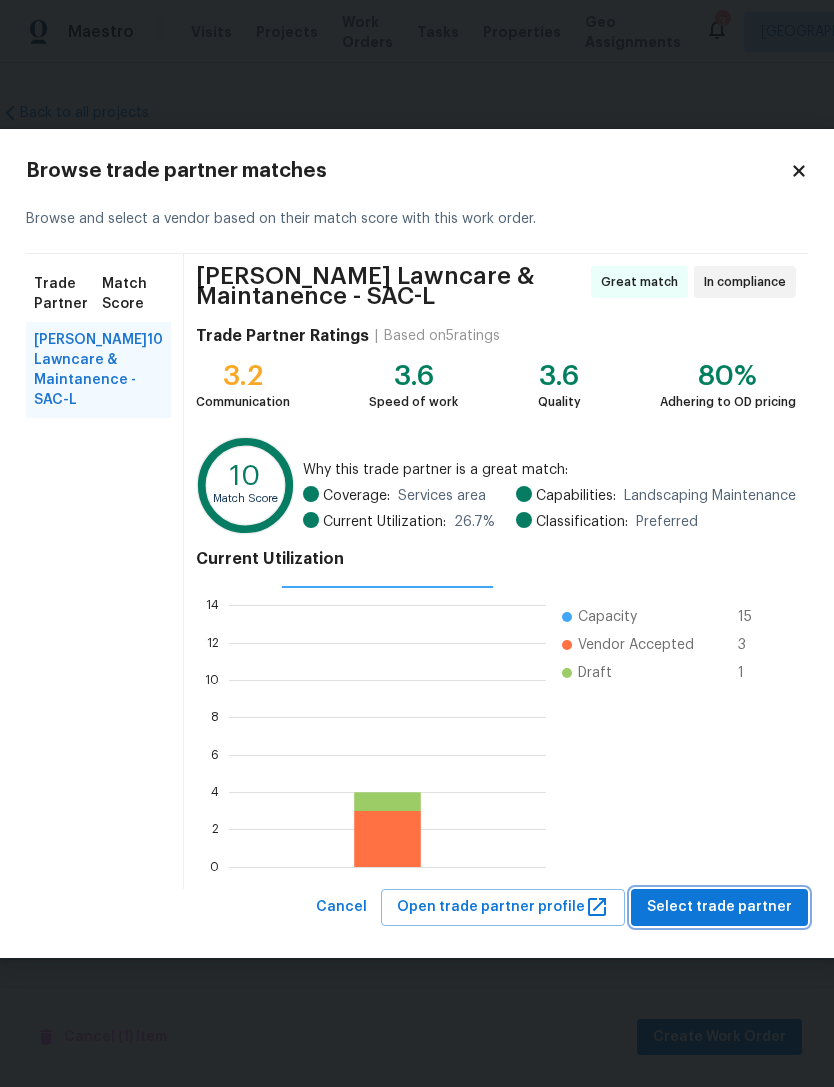 click on "Select trade partner" at bounding box center (719, 907) 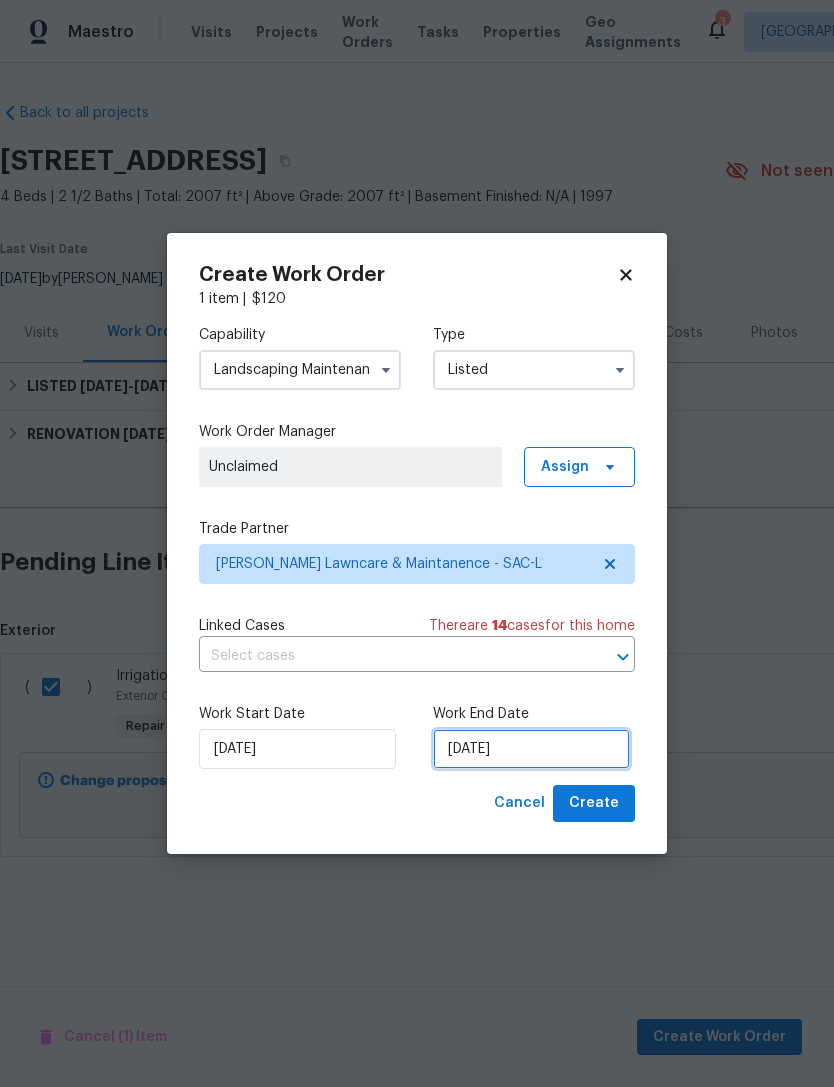 click on "[DATE]" at bounding box center (531, 749) 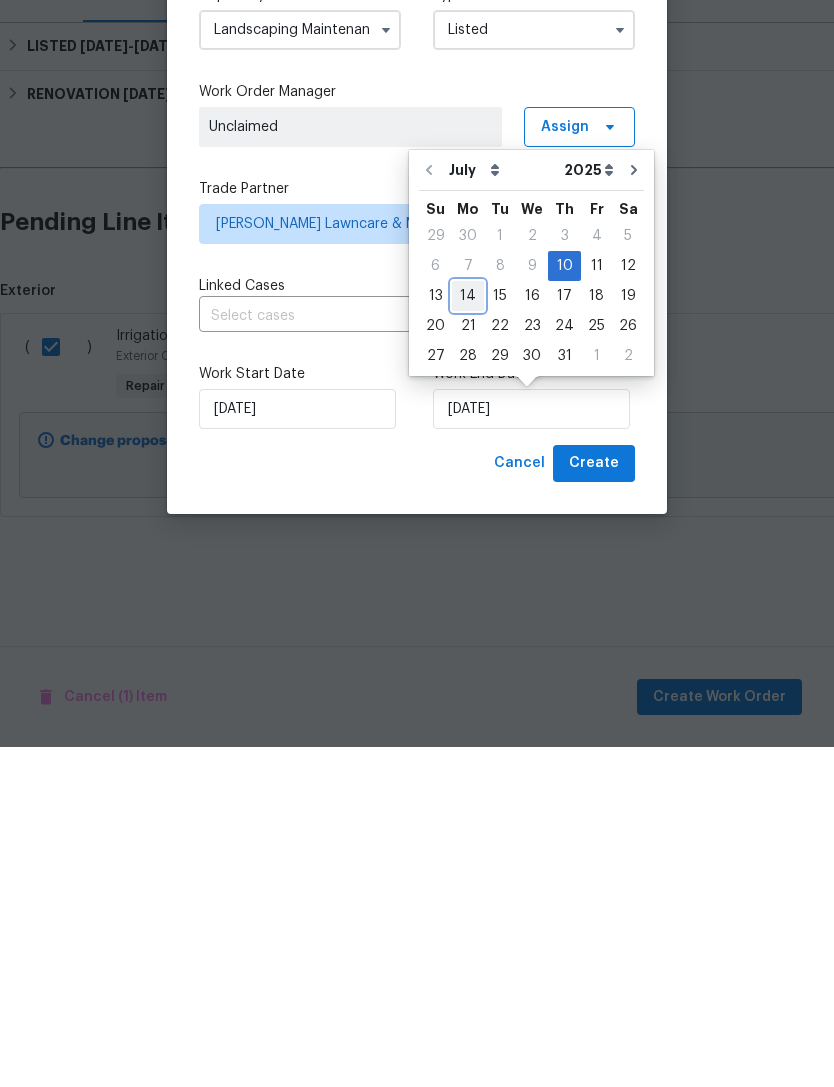 click on "14" at bounding box center [468, 636] 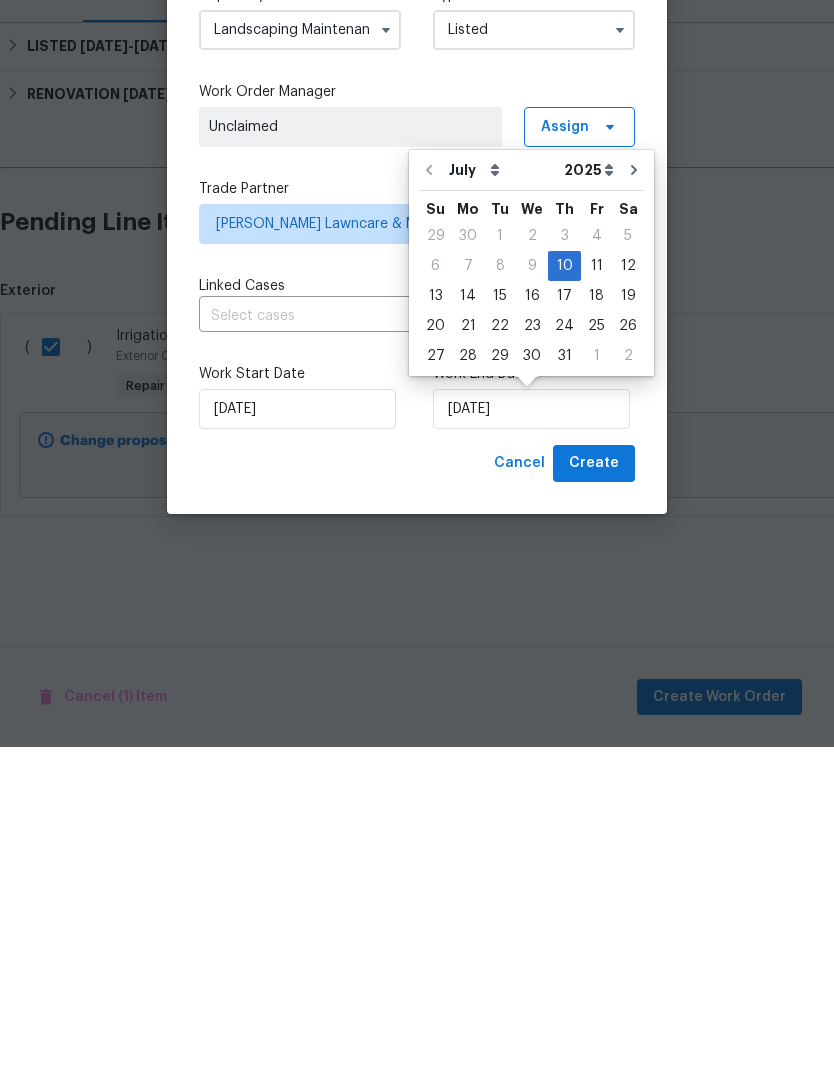 type on "[DATE]" 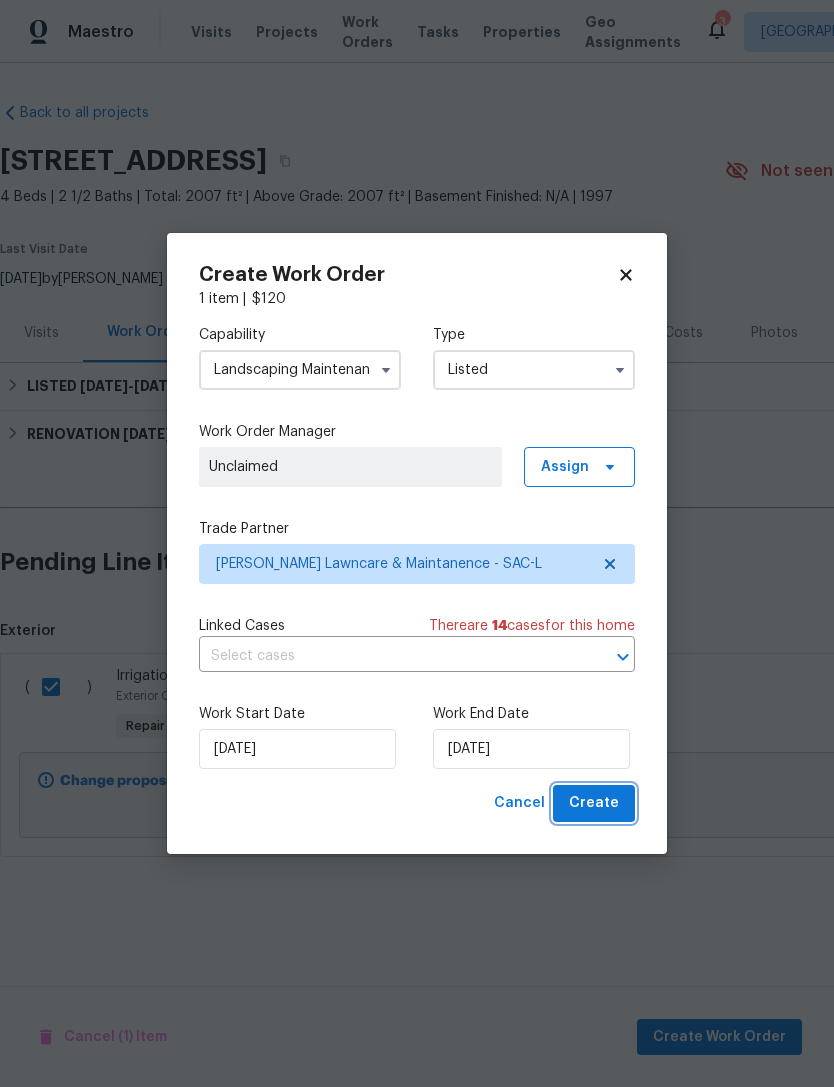 click on "Create" at bounding box center [594, 803] 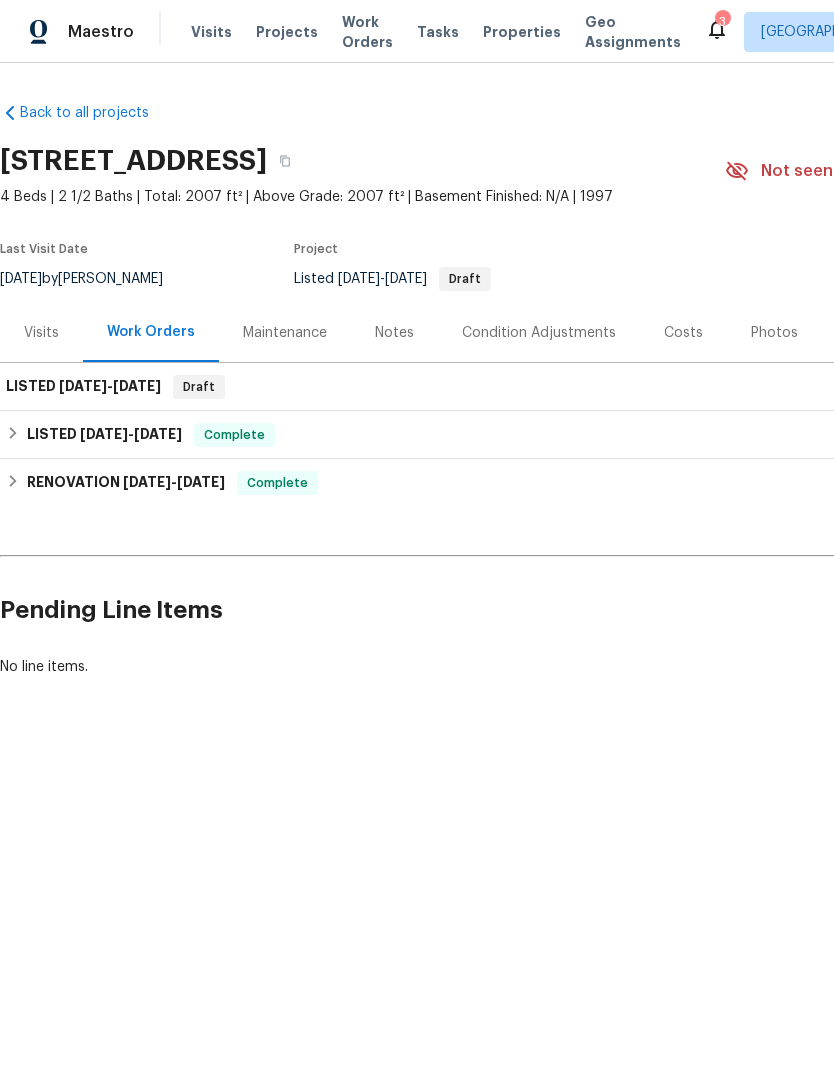 scroll, scrollTop: 0, scrollLeft: 0, axis: both 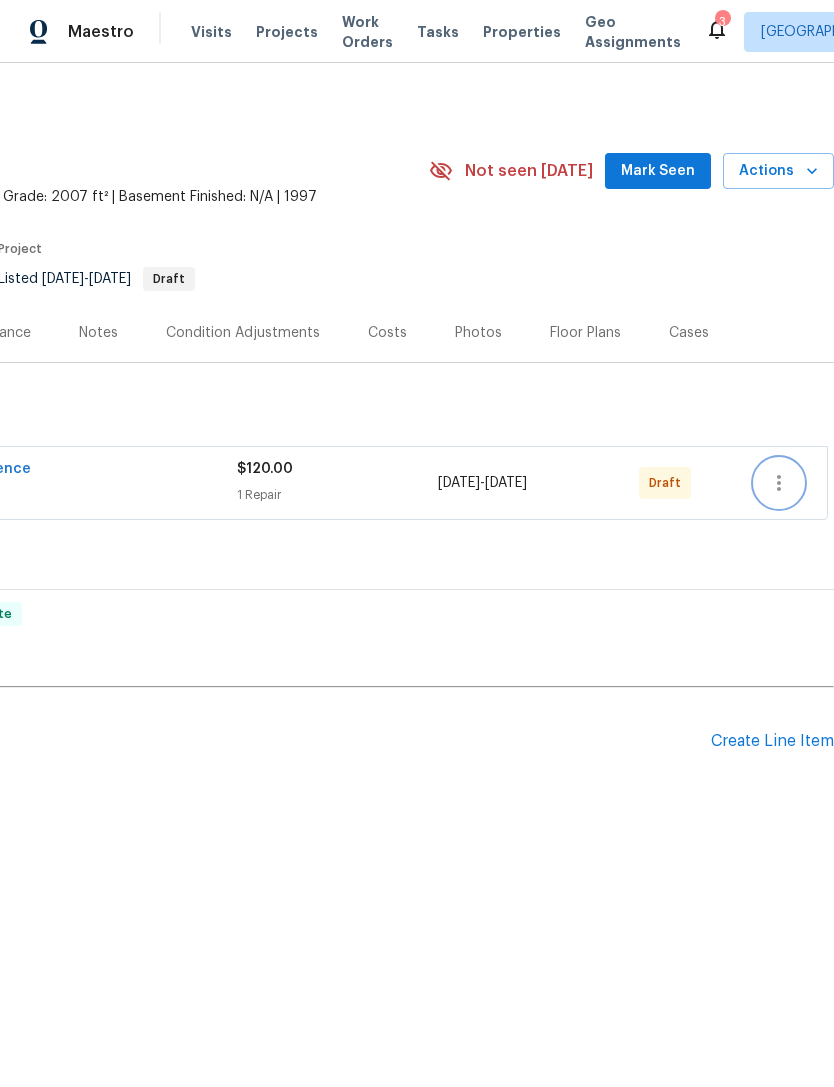 click at bounding box center (779, 483) 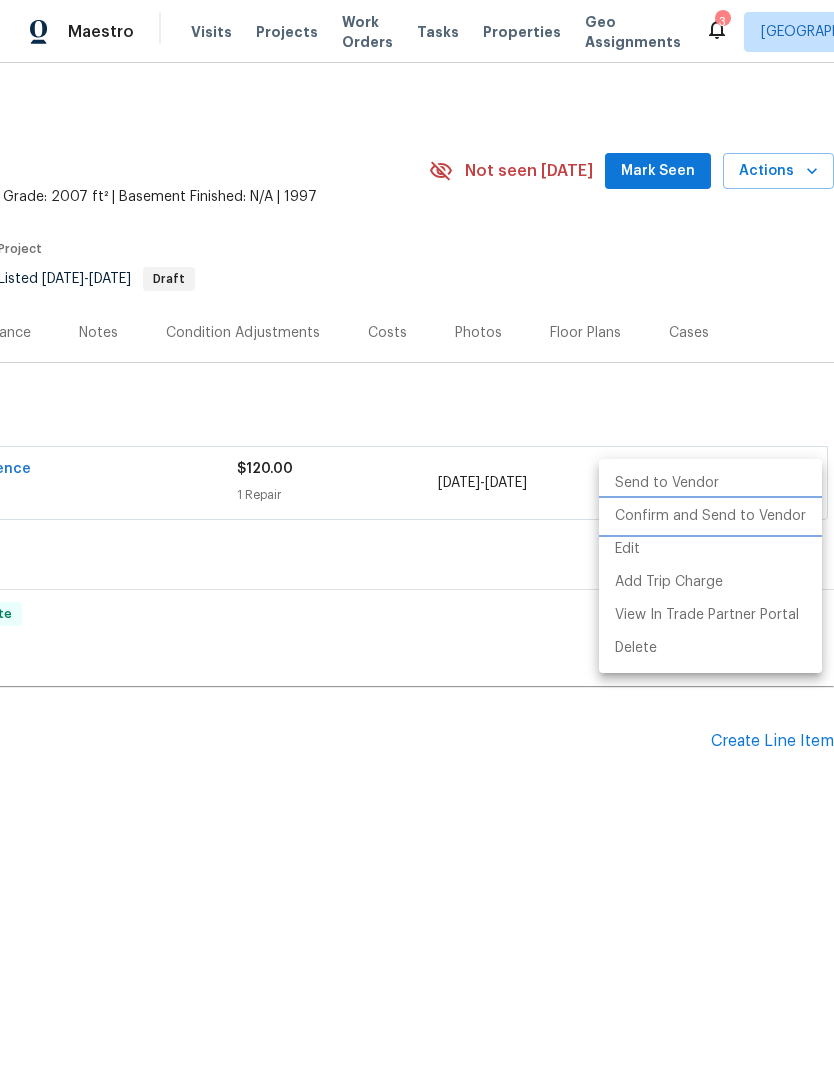 click on "Confirm and Send to Vendor" at bounding box center [710, 516] 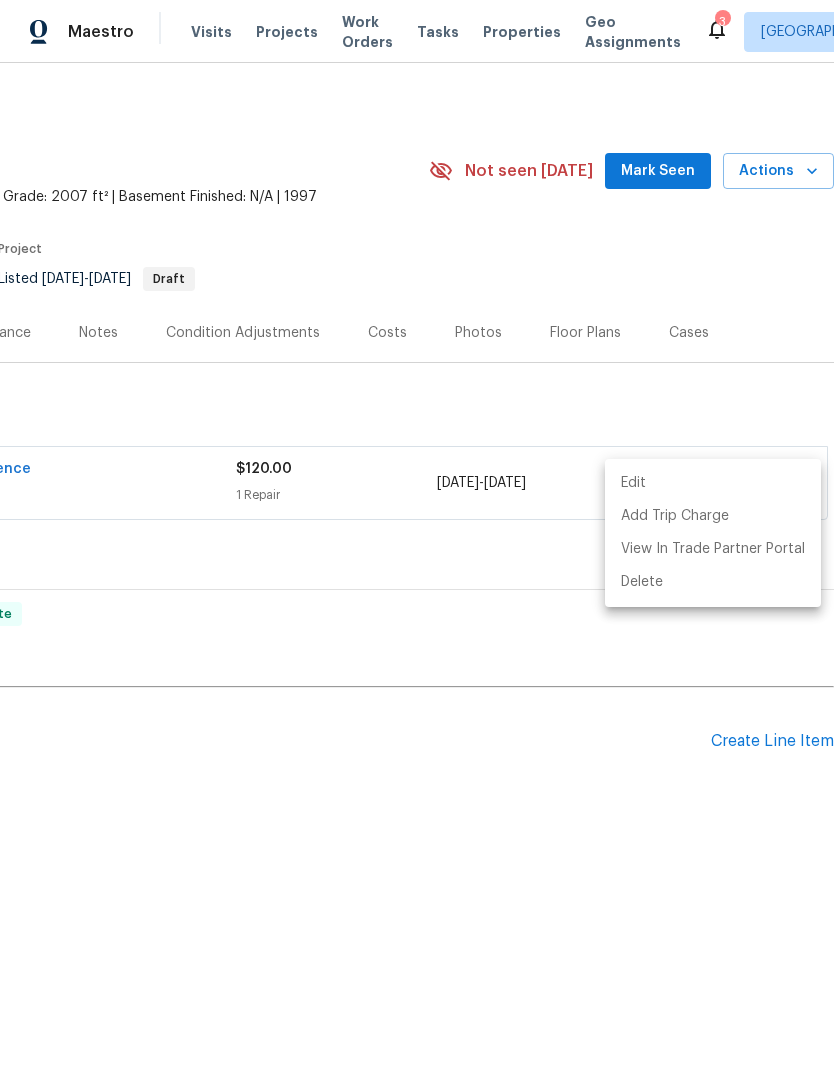 click at bounding box center (417, 543) 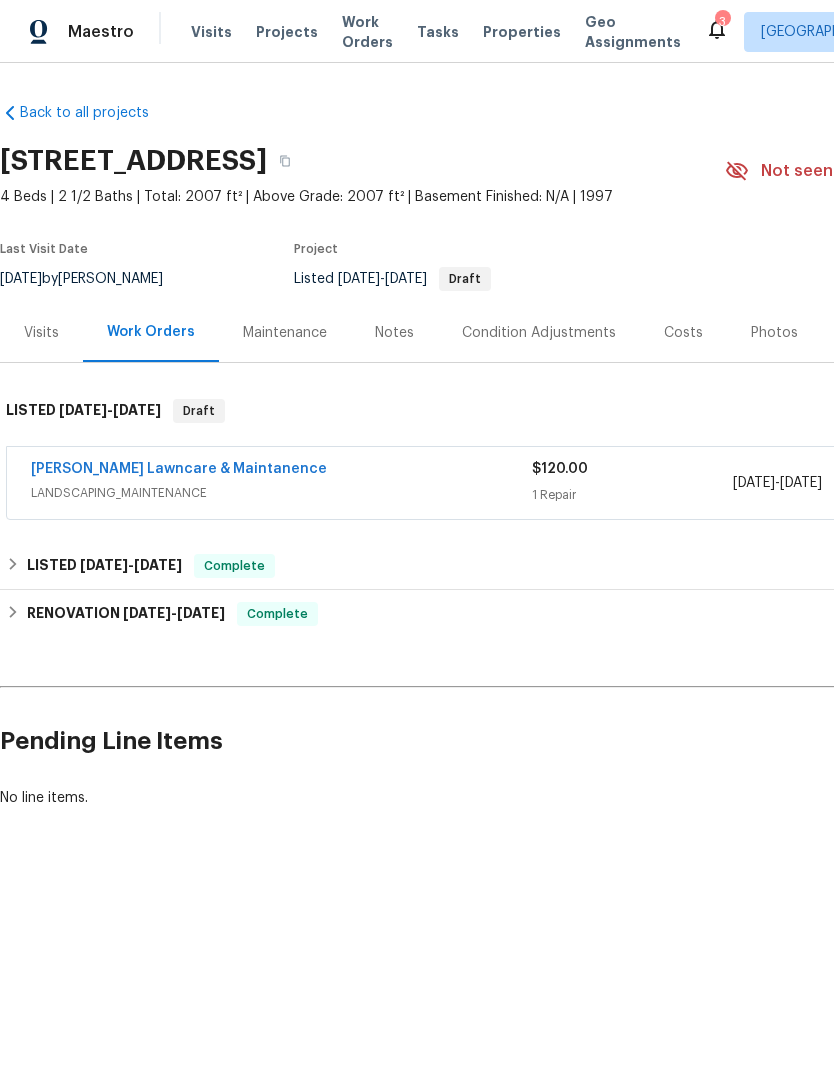 scroll, scrollTop: 0, scrollLeft: 0, axis: both 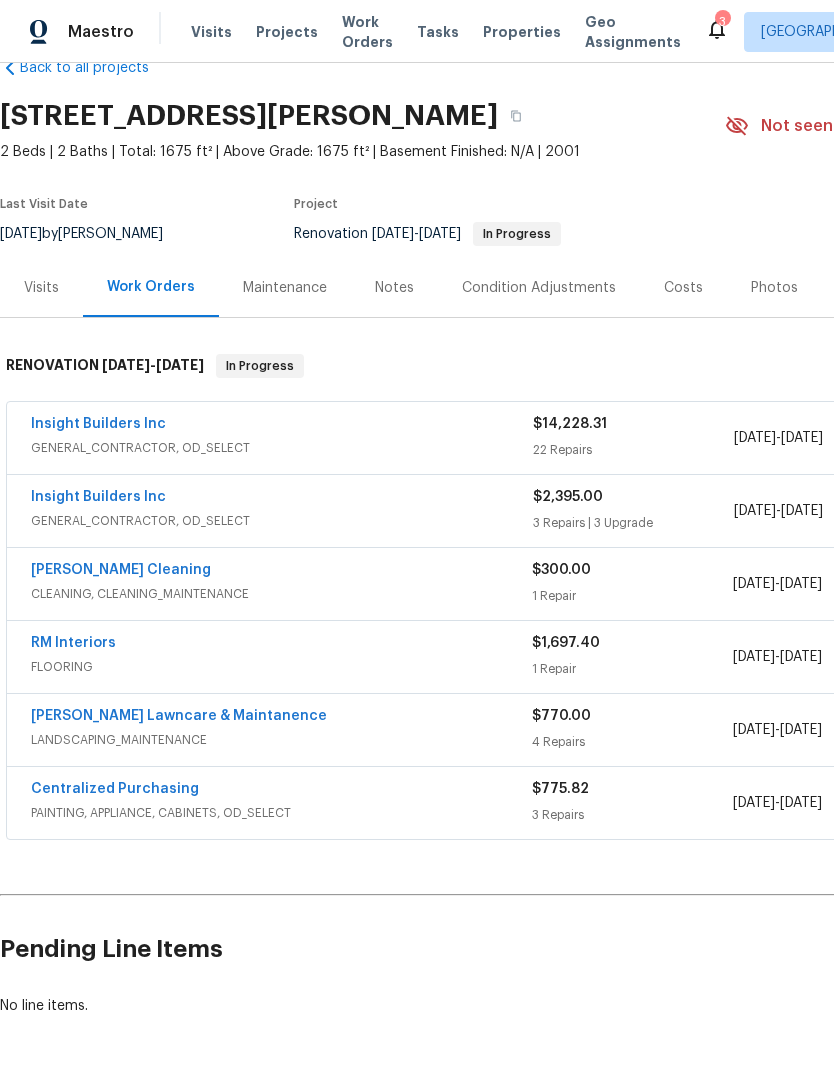 click on "GENERAL_CONTRACTOR, OD_SELECT" at bounding box center [282, 521] 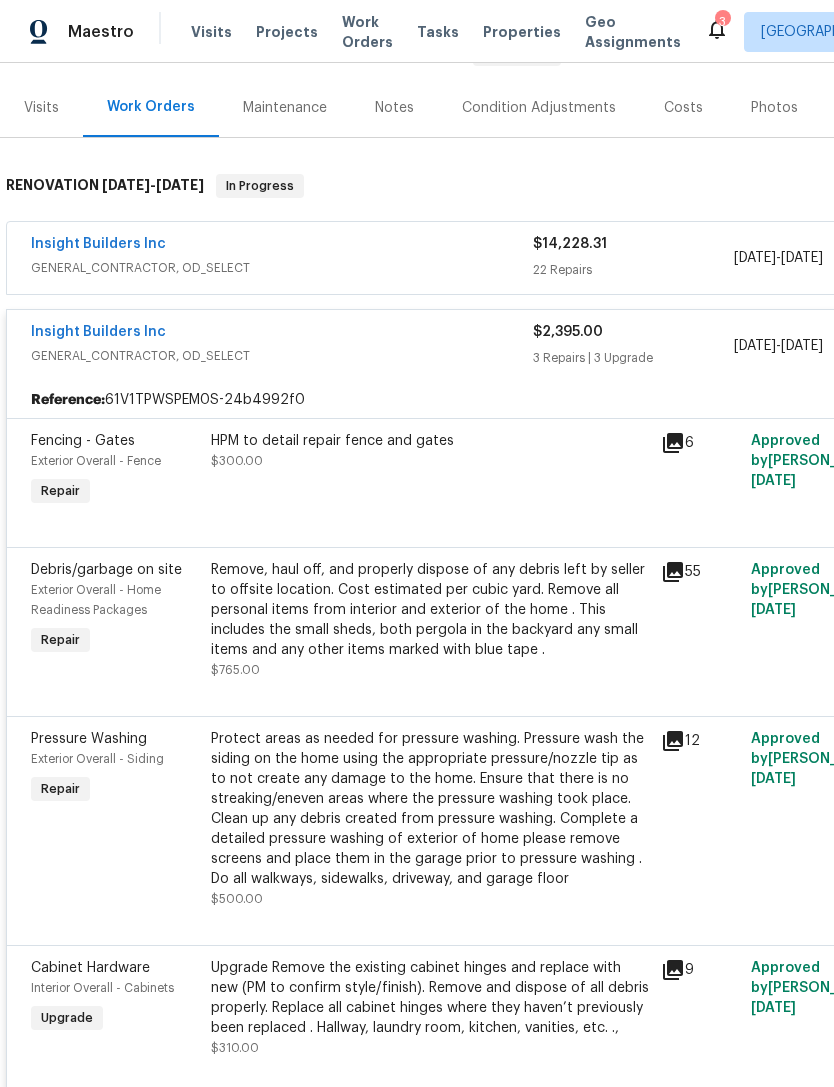 scroll, scrollTop: 225, scrollLeft: 0, axis: vertical 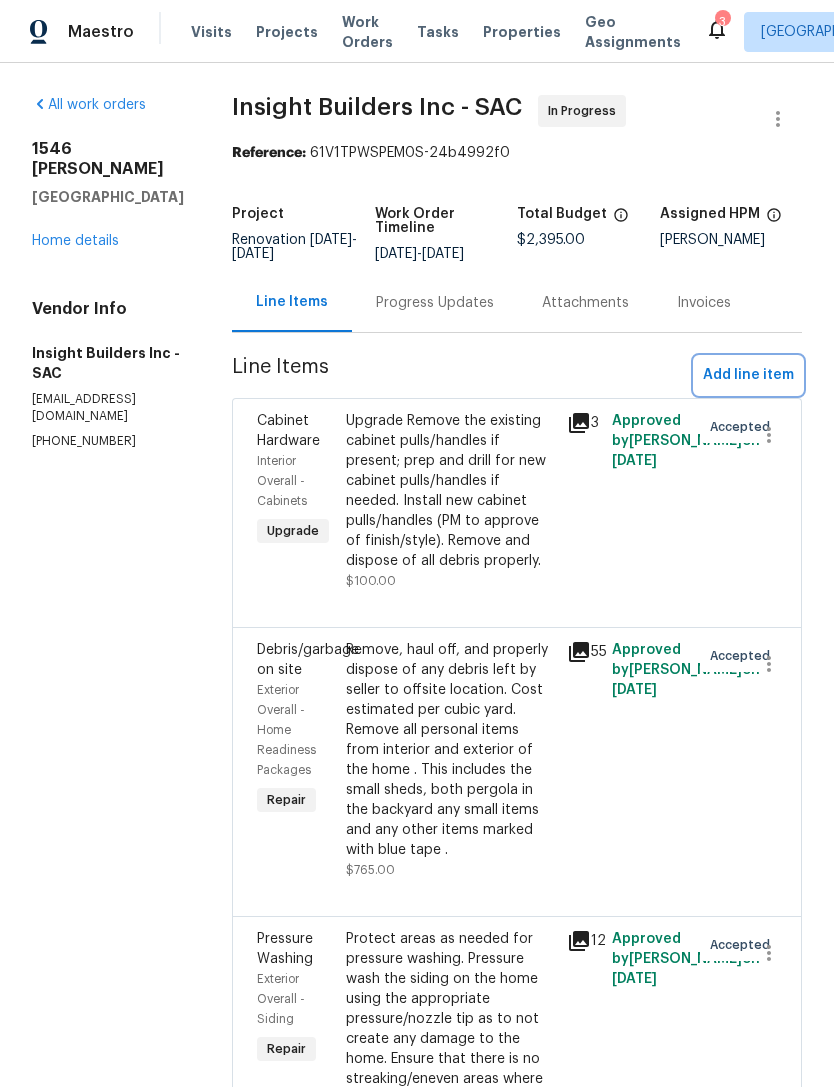 click on "Add line item" at bounding box center [748, 375] 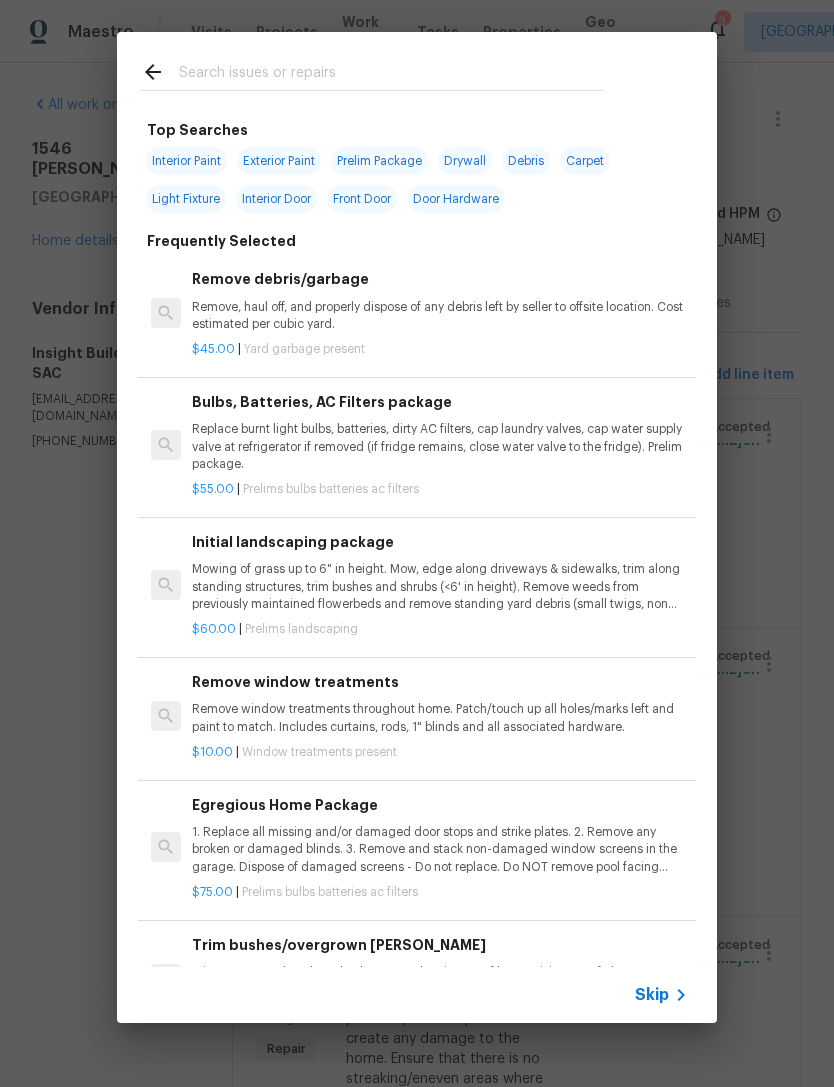 click at bounding box center [391, 75] 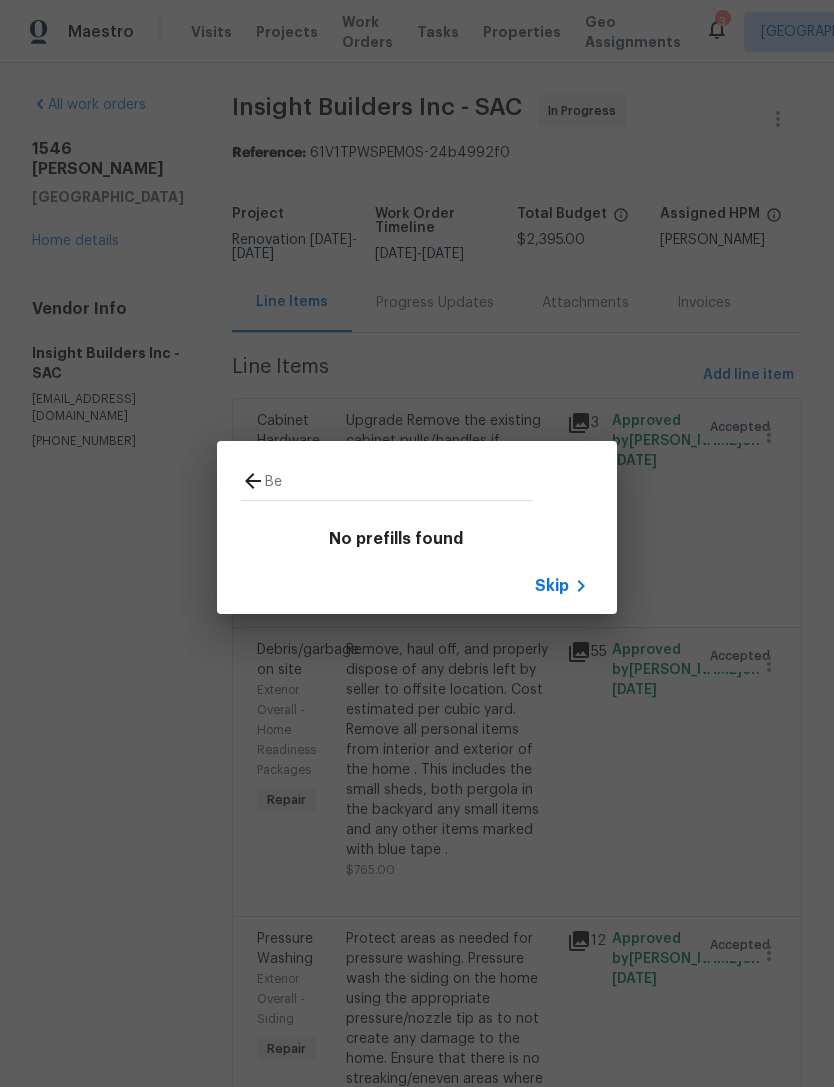 type on "B" 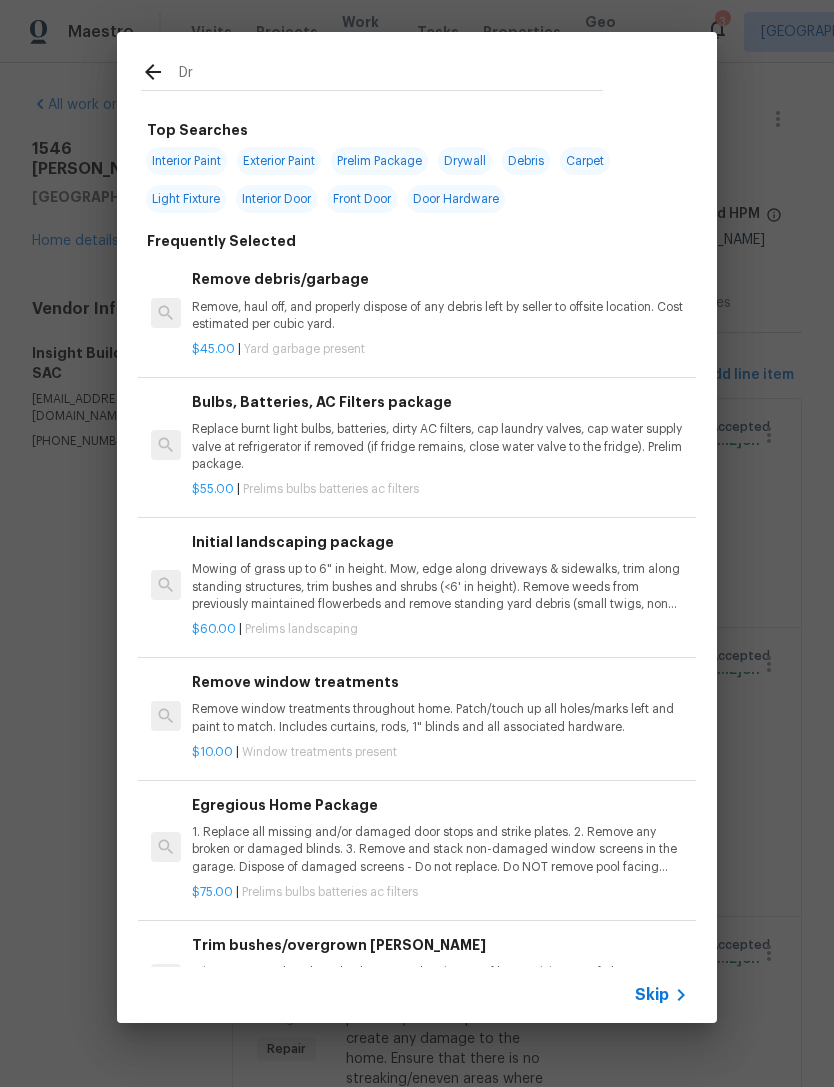 type on "Dry" 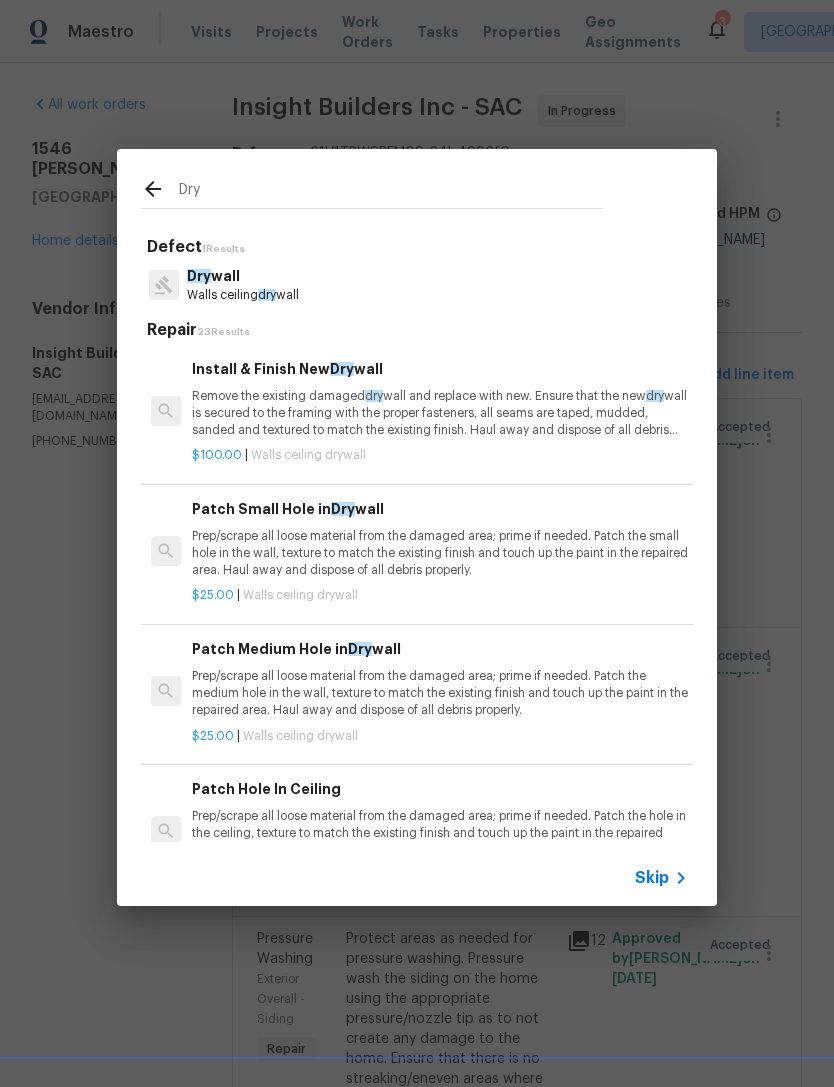 click on "Walls ceiling  dry wall" at bounding box center [243, 295] 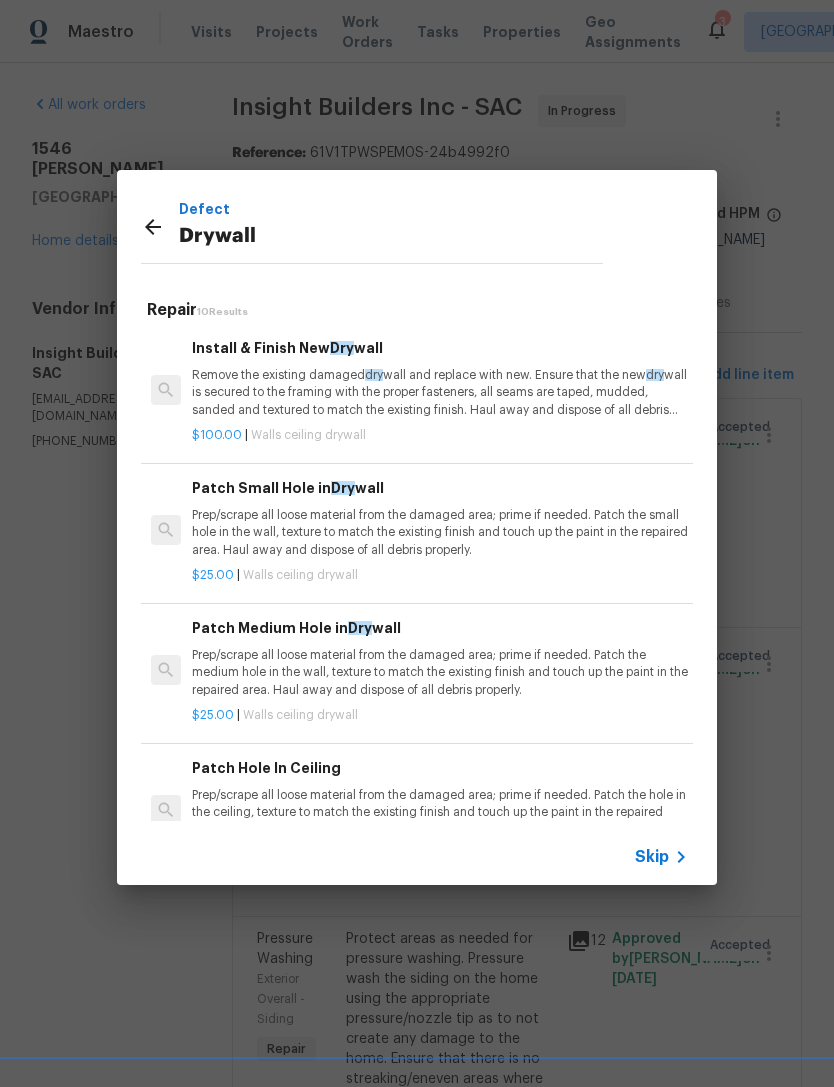 scroll, scrollTop: 0, scrollLeft: 0, axis: both 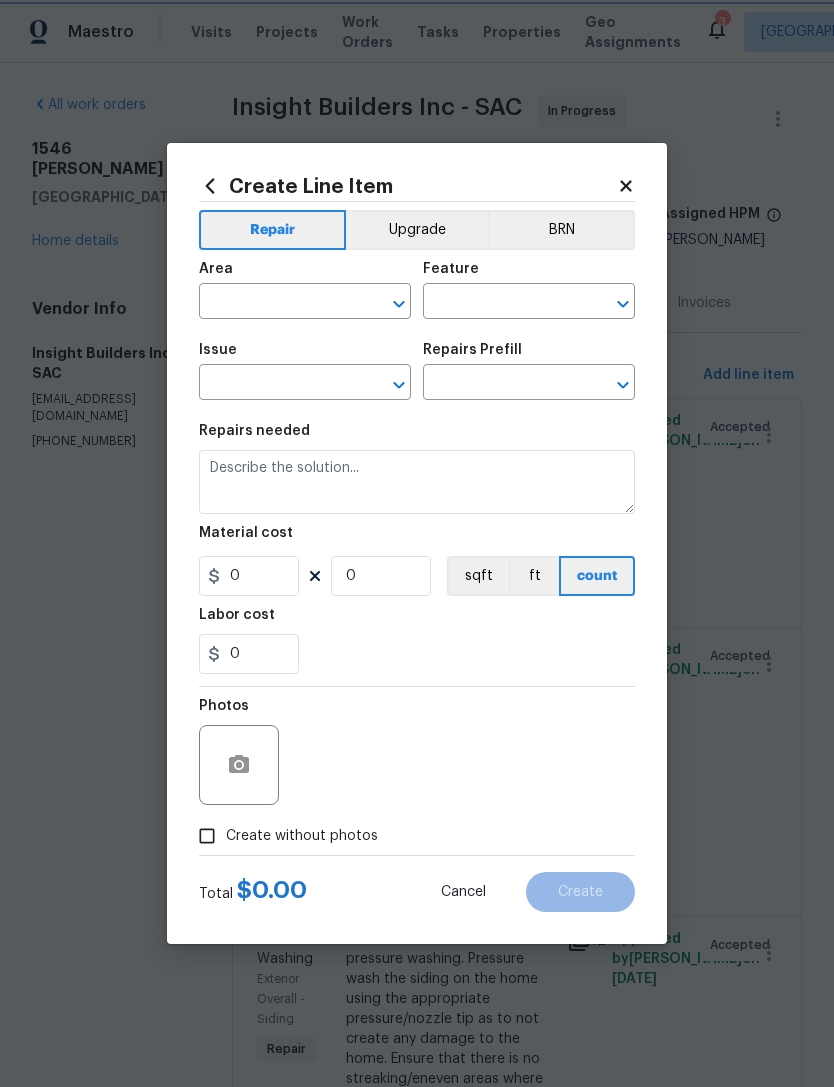 type on "Walls and Ceiling" 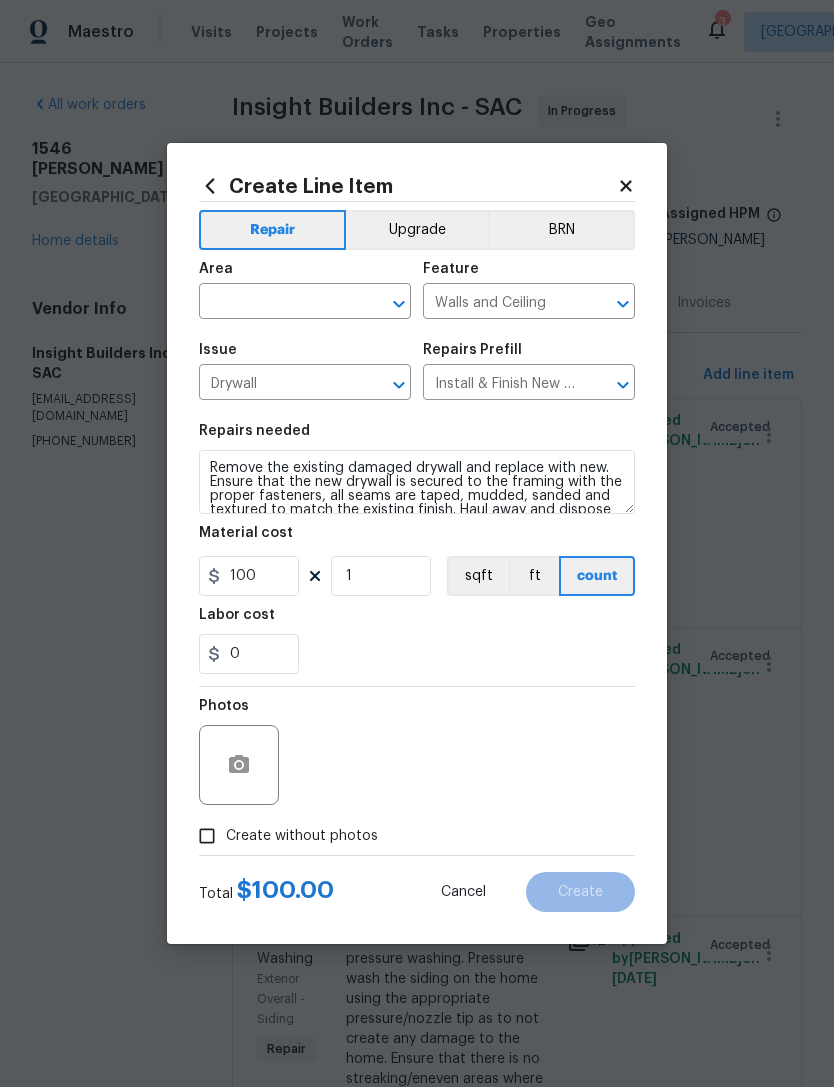 click at bounding box center (277, 303) 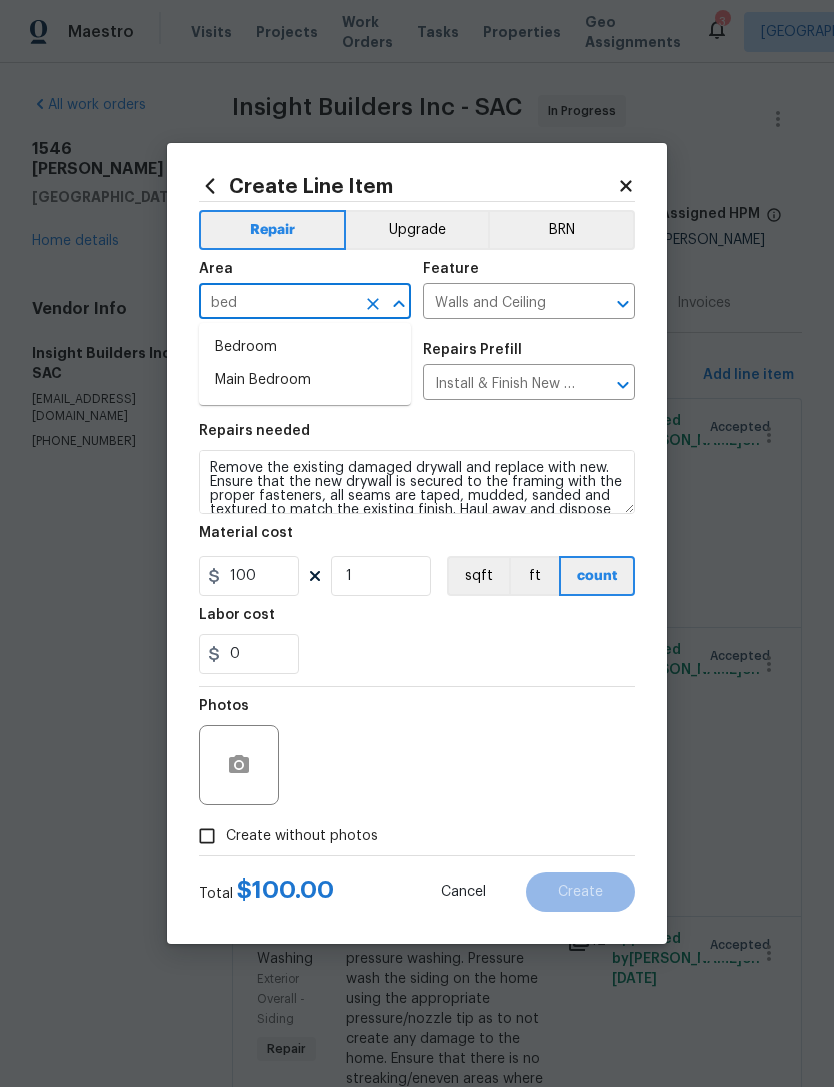 click on "Bedroom" at bounding box center (305, 347) 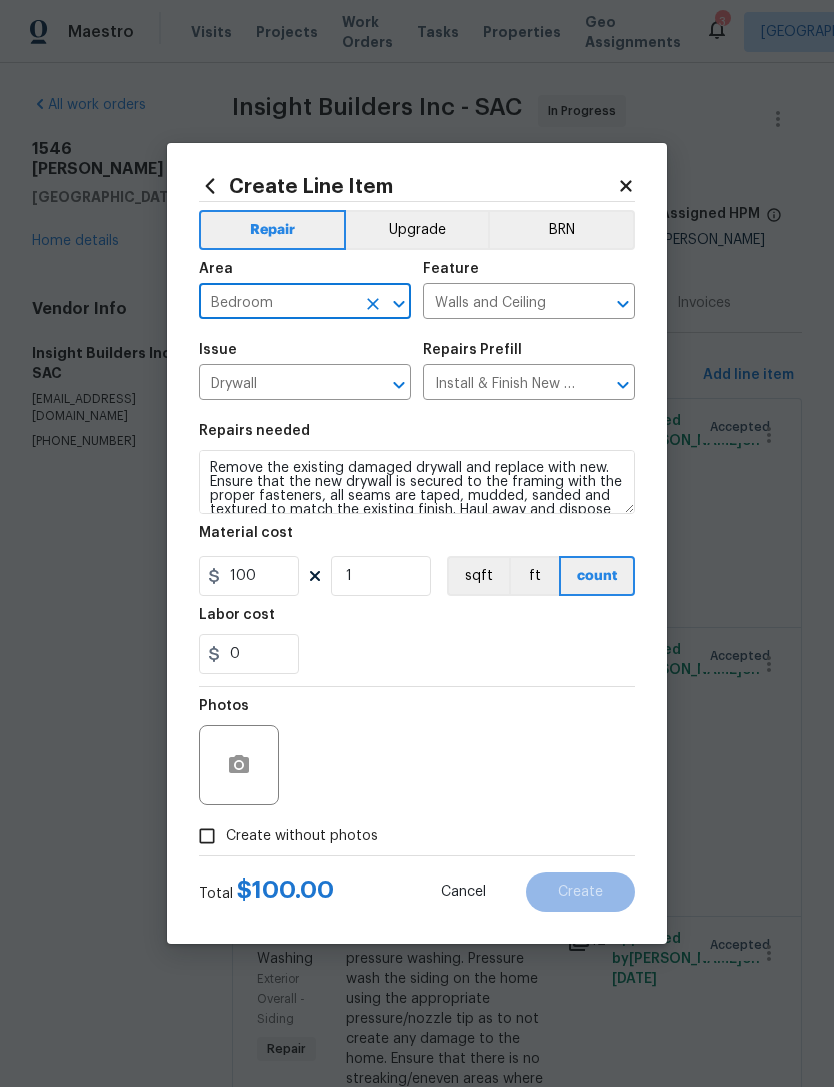 click on "Upgrade" at bounding box center (417, 230) 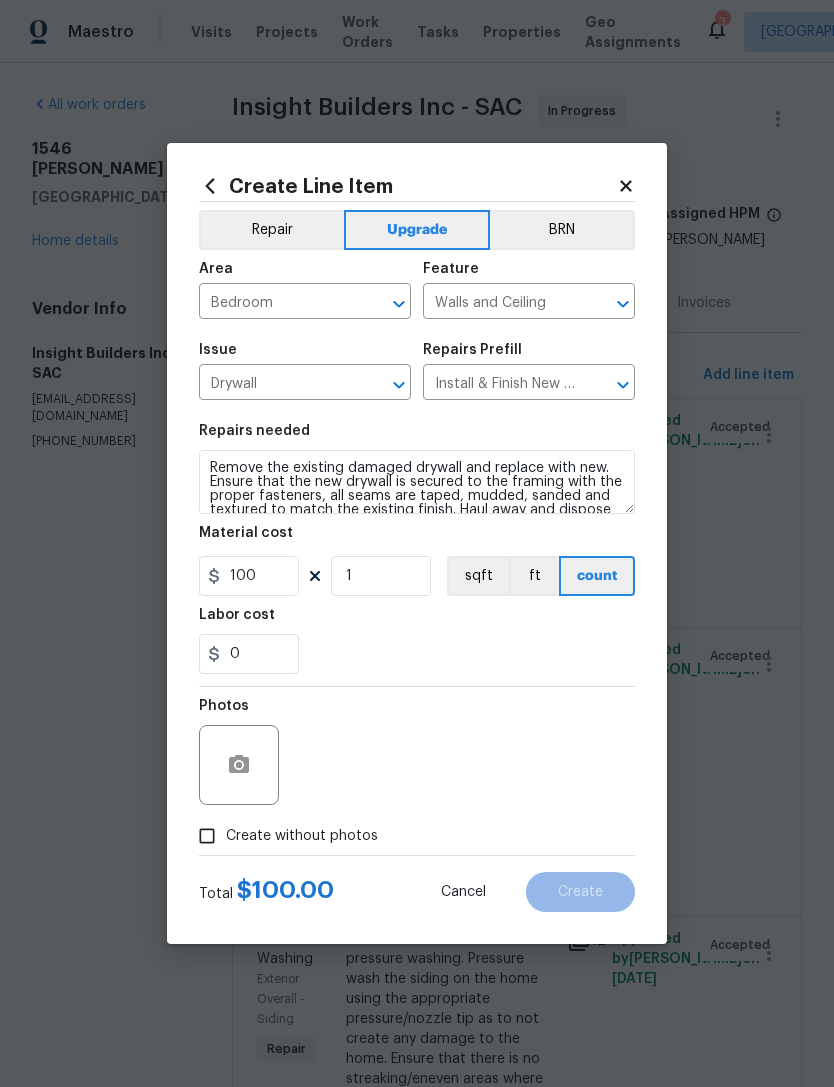 click on "Repairs needed Remove the existing damaged drywall and replace with new. Ensure that the new drywall is secured to the framing with the proper fasteners, all seams are taped, mudded, sanded and textured to match the existing finish. Haul away and dispose of all debris properly. Material cost 100 1 sqft ft count Labor cost 0" at bounding box center [417, 549] 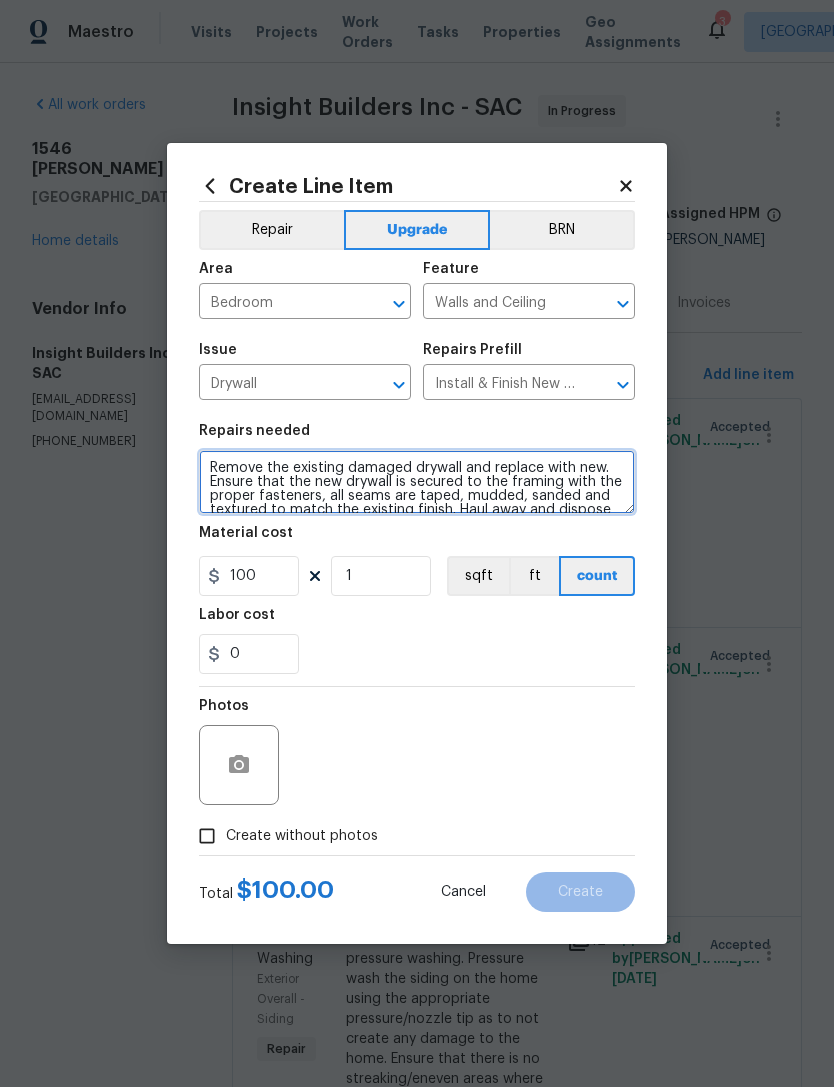 click on "Remove the existing damaged drywall and replace with new. Ensure that the new drywall is secured to the framing with the proper fasteners, all seams are taped, mudded, sanded and textured to match the existing finish. Haul away and dispose of all debris properly." at bounding box center [417, 482] 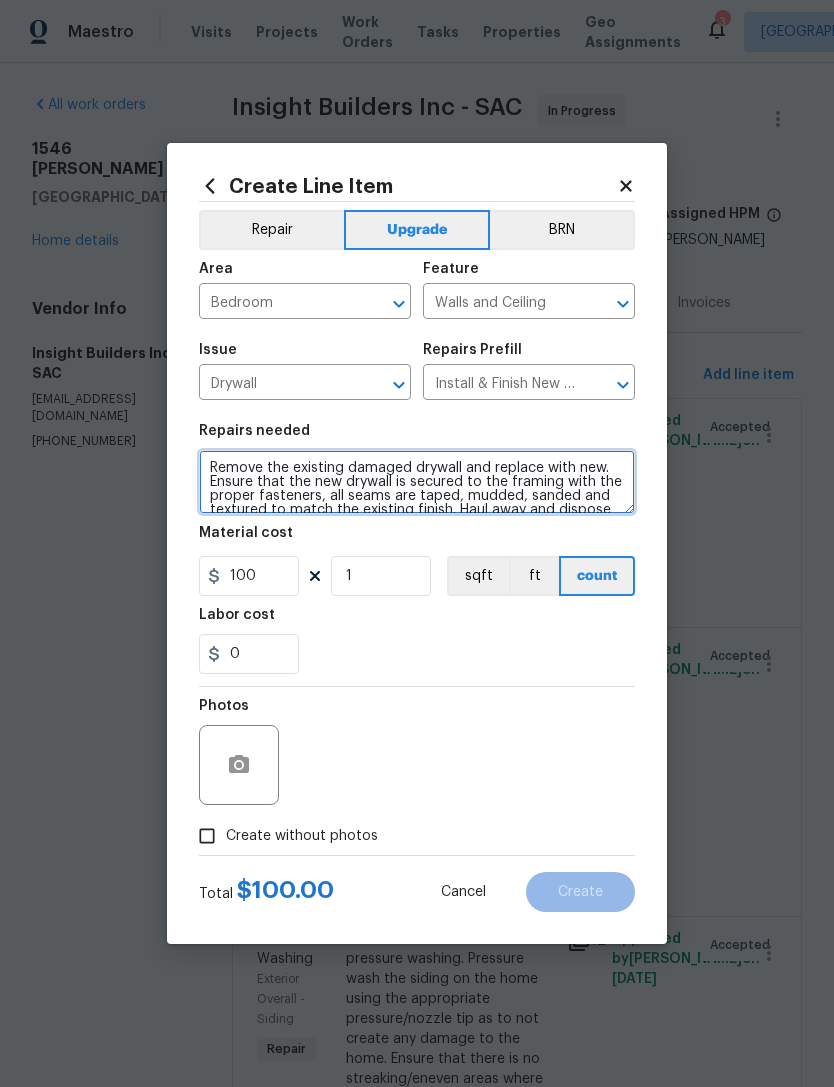 click on "Remove the existing damaged drywall and replace with new. Ensure that the new drywall is secured to the framing with the proper fasteners, all seams are taped, mudded, sanded and textured to match the existing finish. Haul away and dispose of all debris properly." at bounding box center [417, 482] 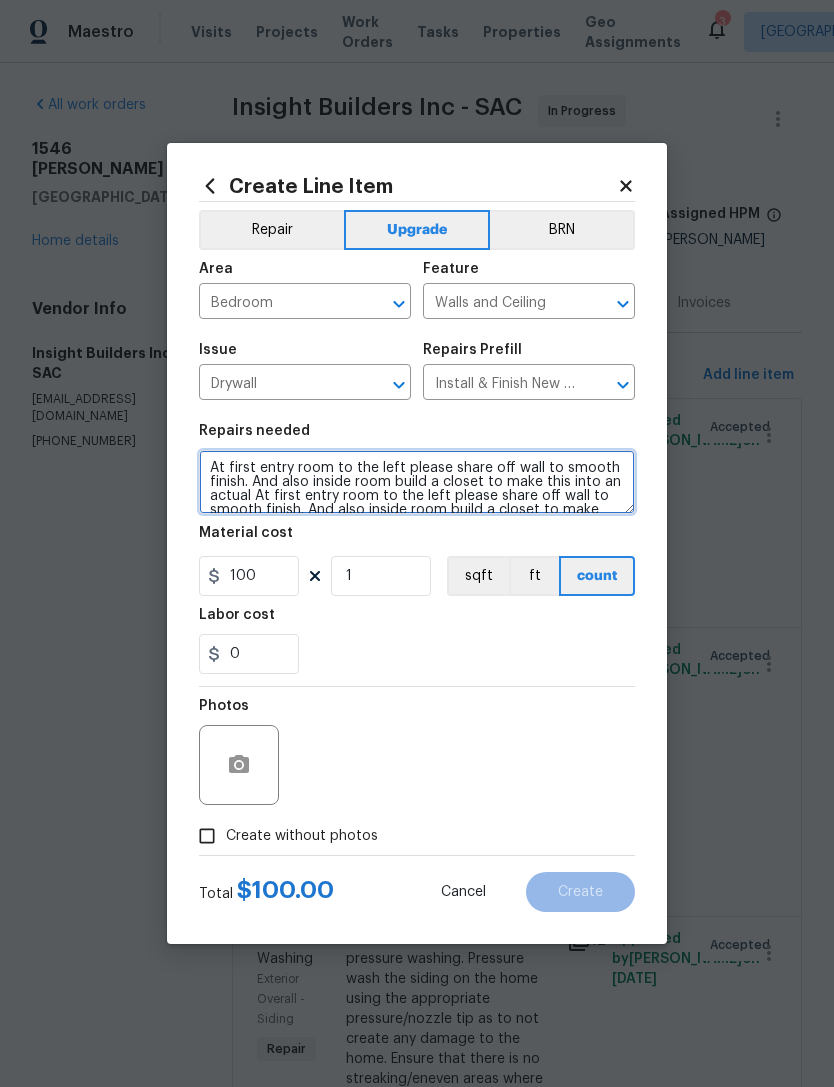 scroll, scrollTop: 42, scrollLeft: 0, axis: vertical 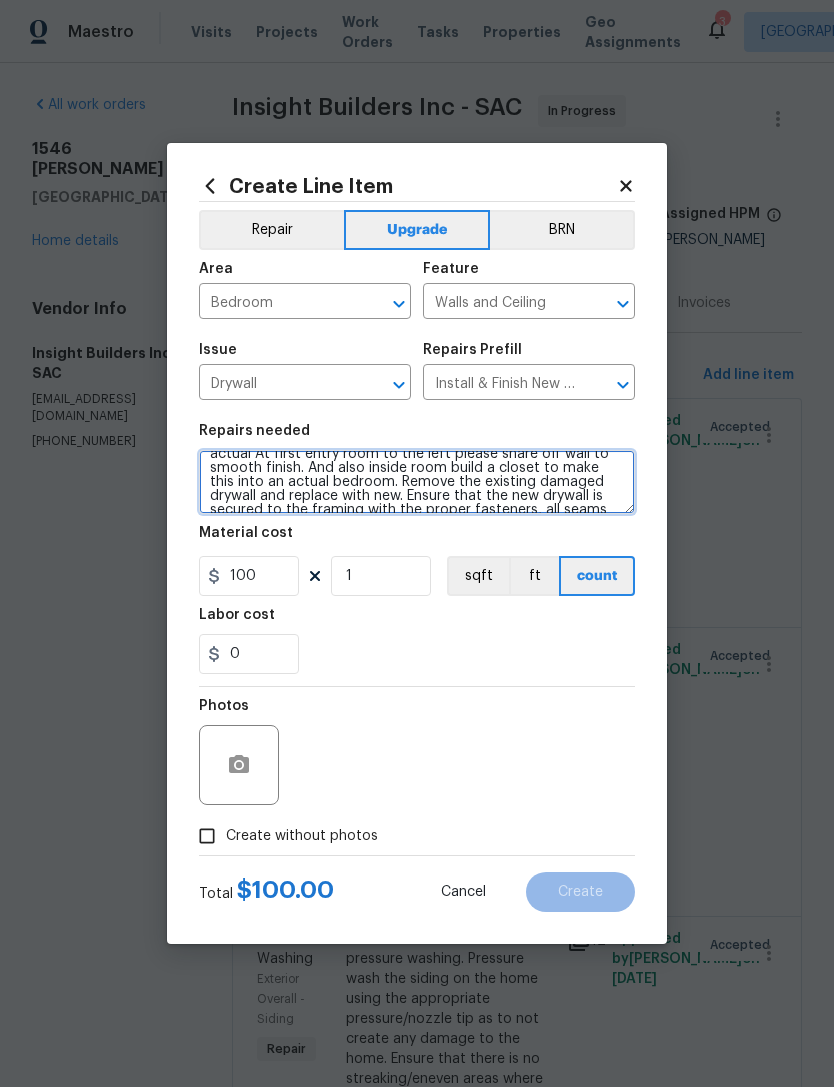 type on "At first entry room to the left please share off wall to smooth finish. And also inside room build a closet to make this into an actual At first entry room to the left please share off wall to smooth finish. And also inside room build a closet to make this into an actual bedroom. Remove the existing damaged drywall and replace with new. Ensure that the new drywall is secured to the framing with the proper fasteners, all seams are taped, mudded, sanded and textured to match the existing finish. Haul away and dispose of all debris properly." 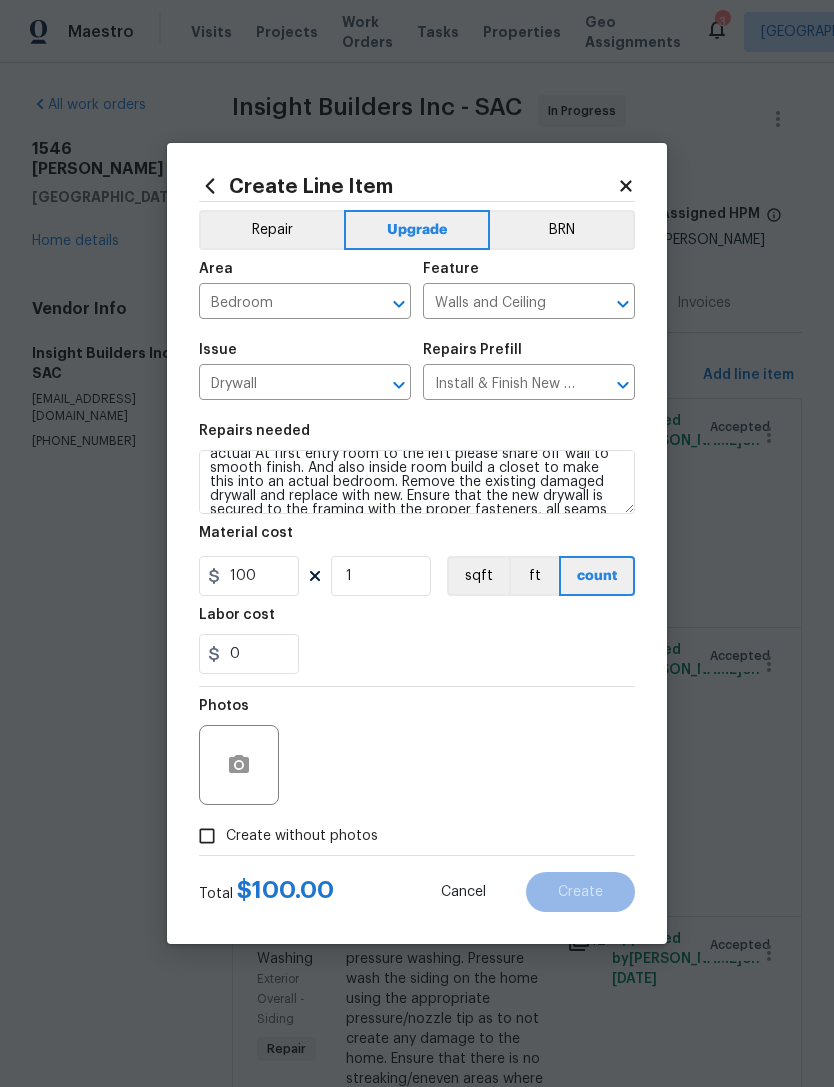 click on "0" at bounding box center (417, 654) 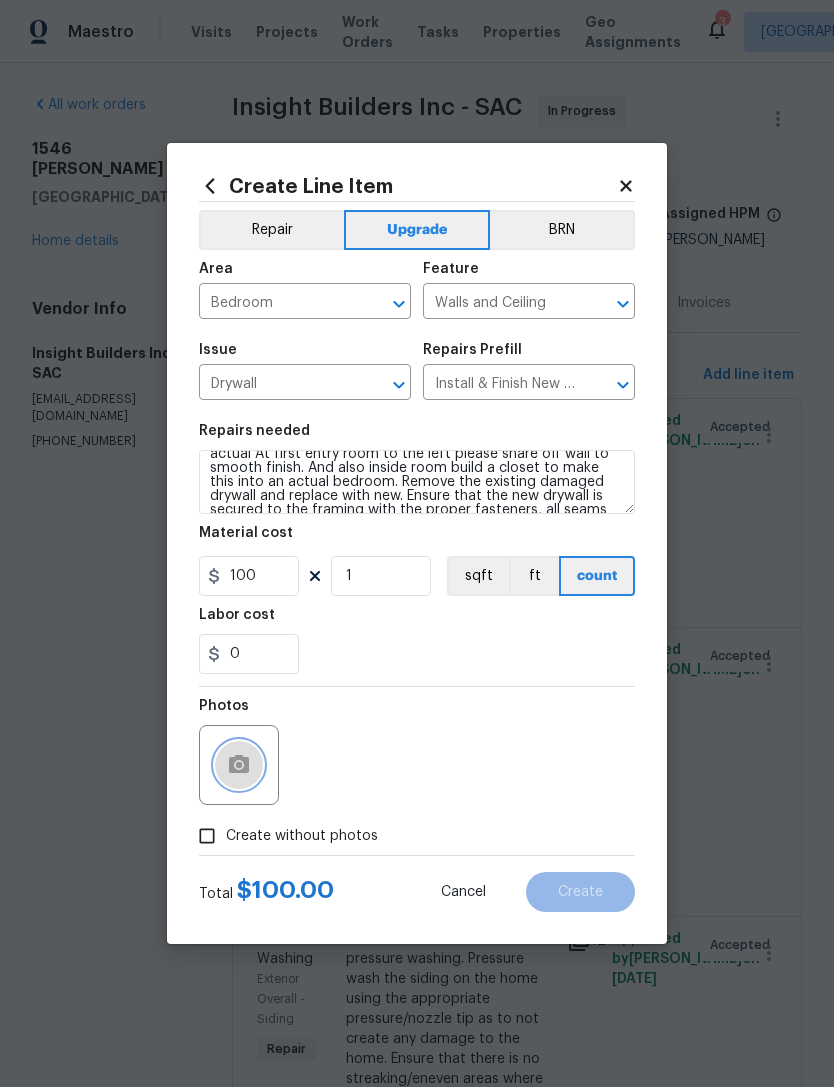 click 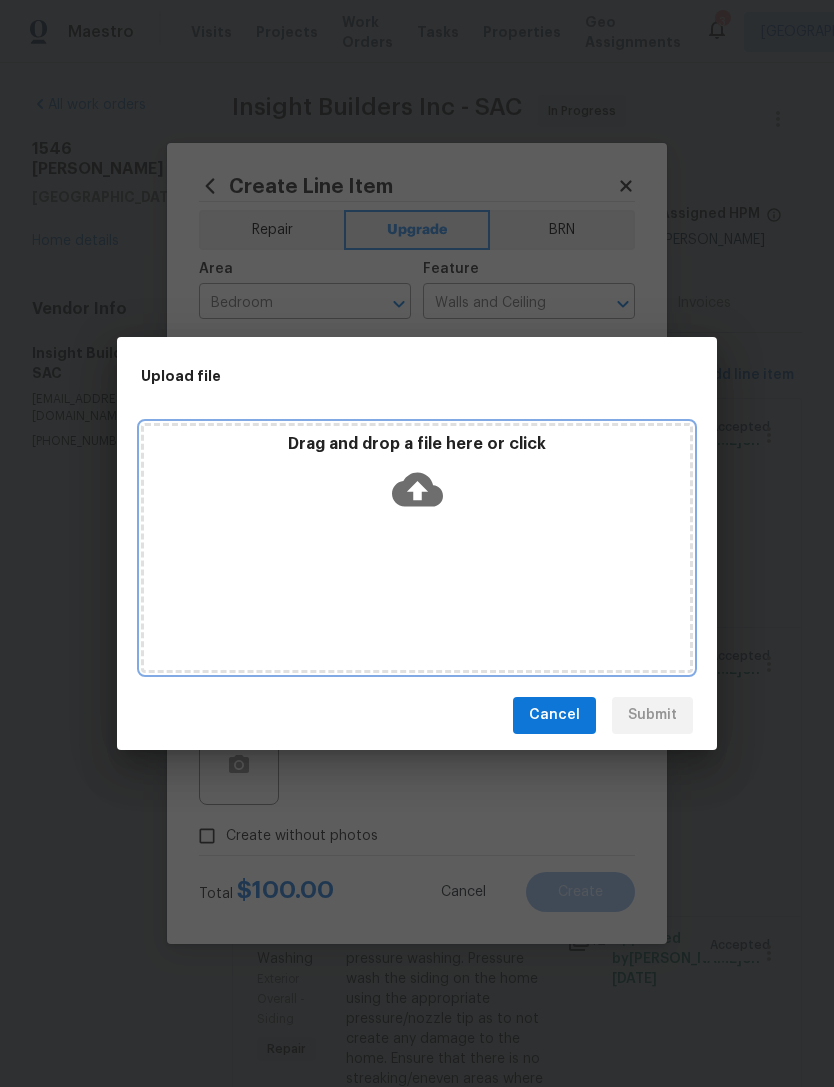 click 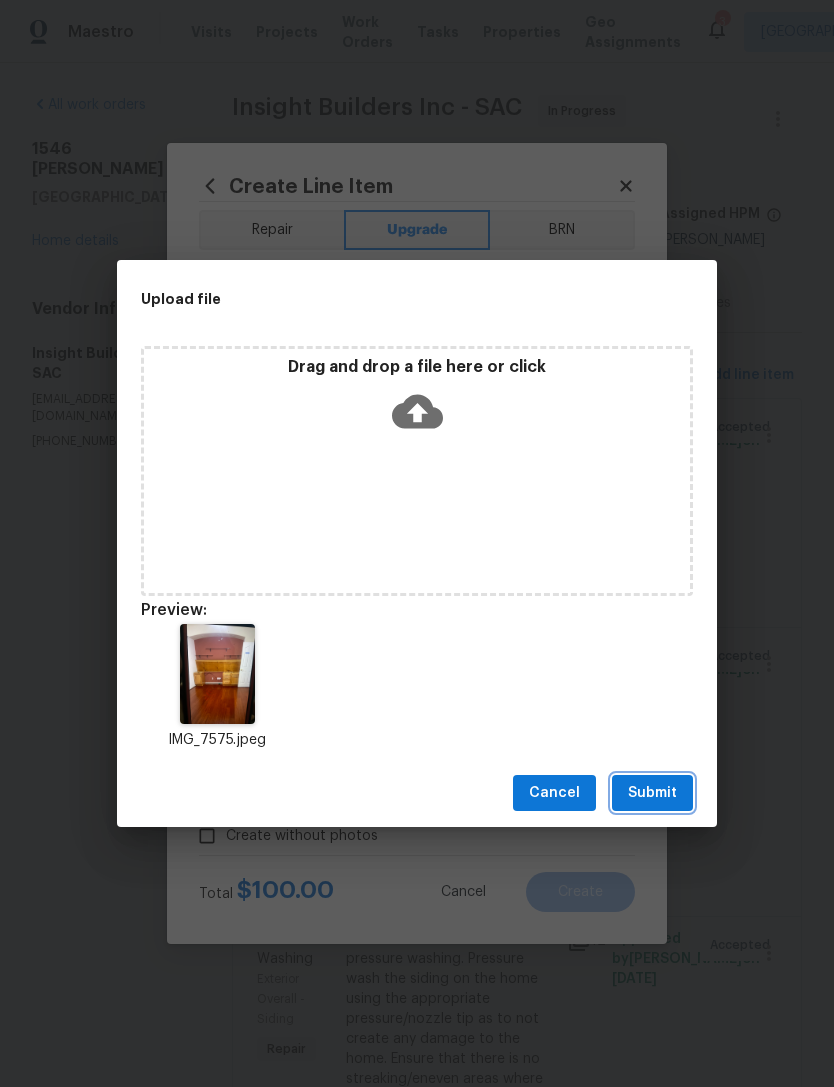 click on "Submit" at bounding box center (652, 793) 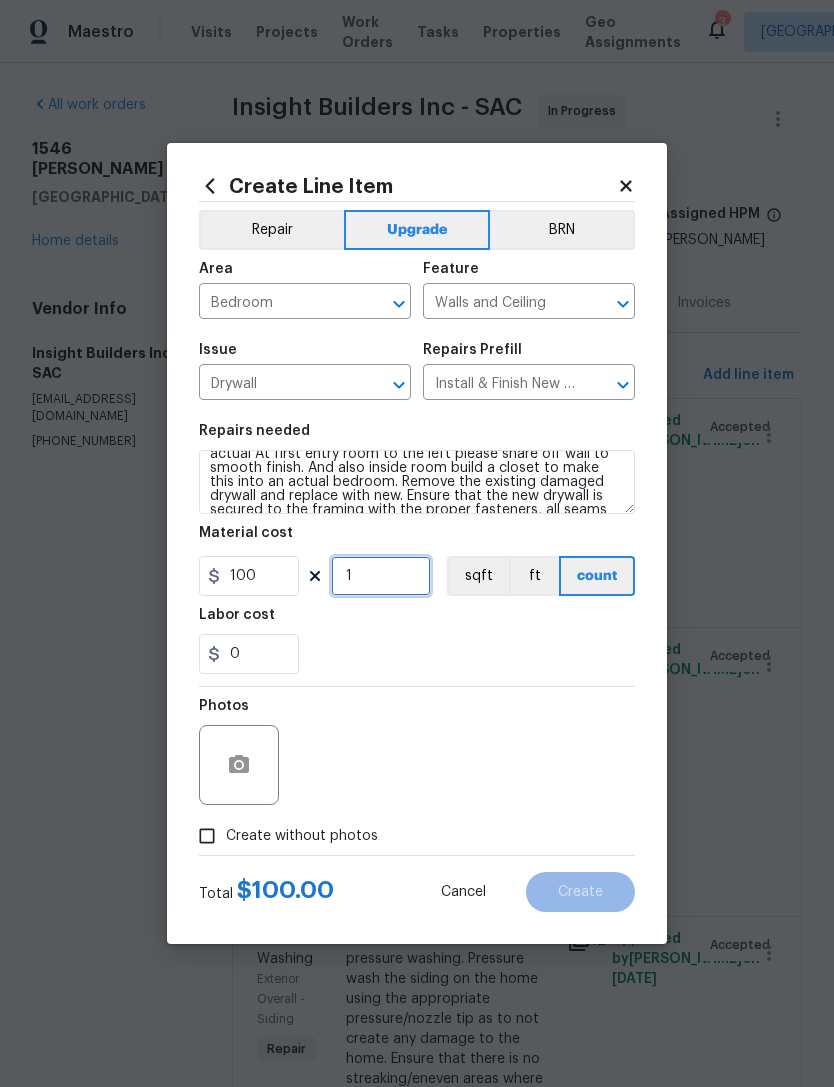 click on "1" at bounding box center (381, 576) 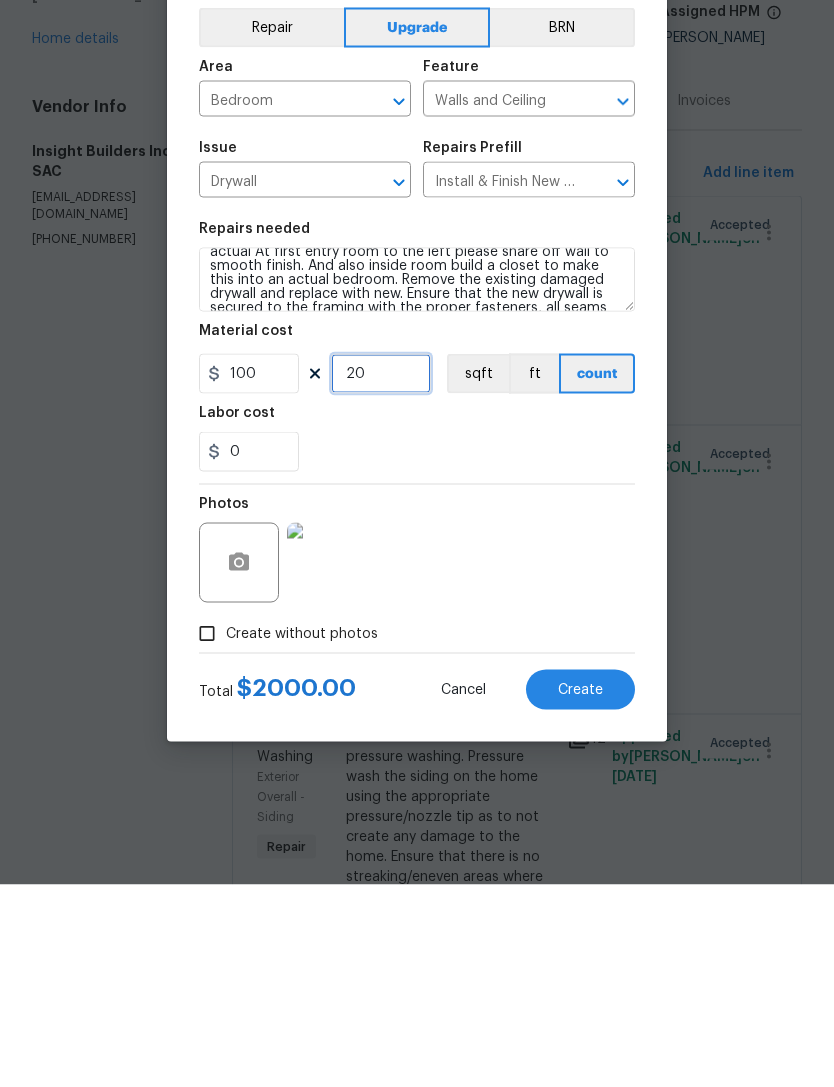 type on "20" 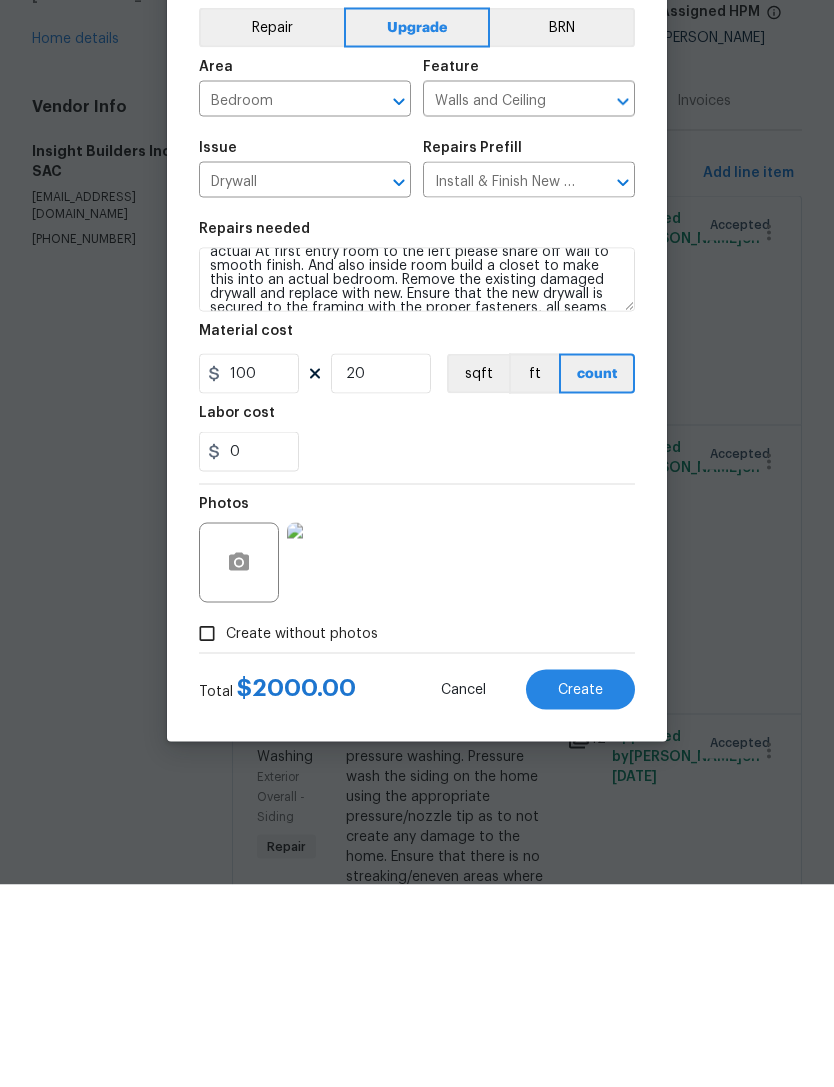 click on "Create" at bounding box center [580, 892] 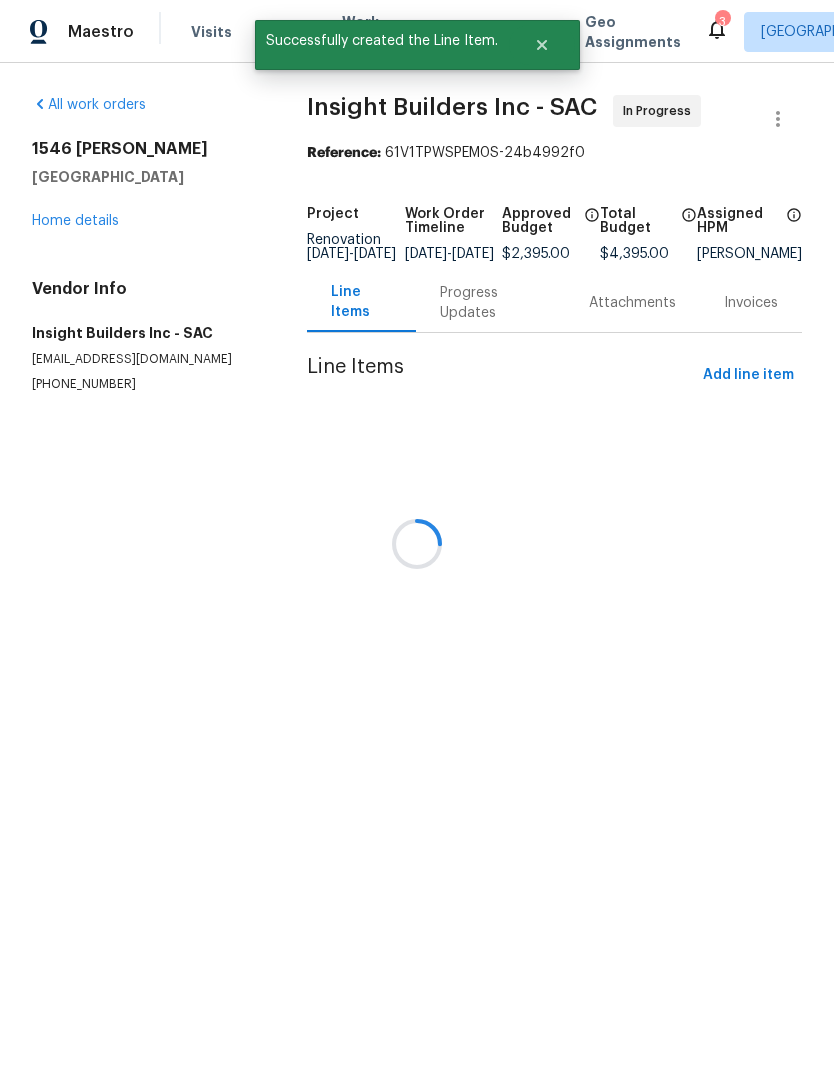 scroll, scrollTop: 0, scrollLeft: 0, axis: both 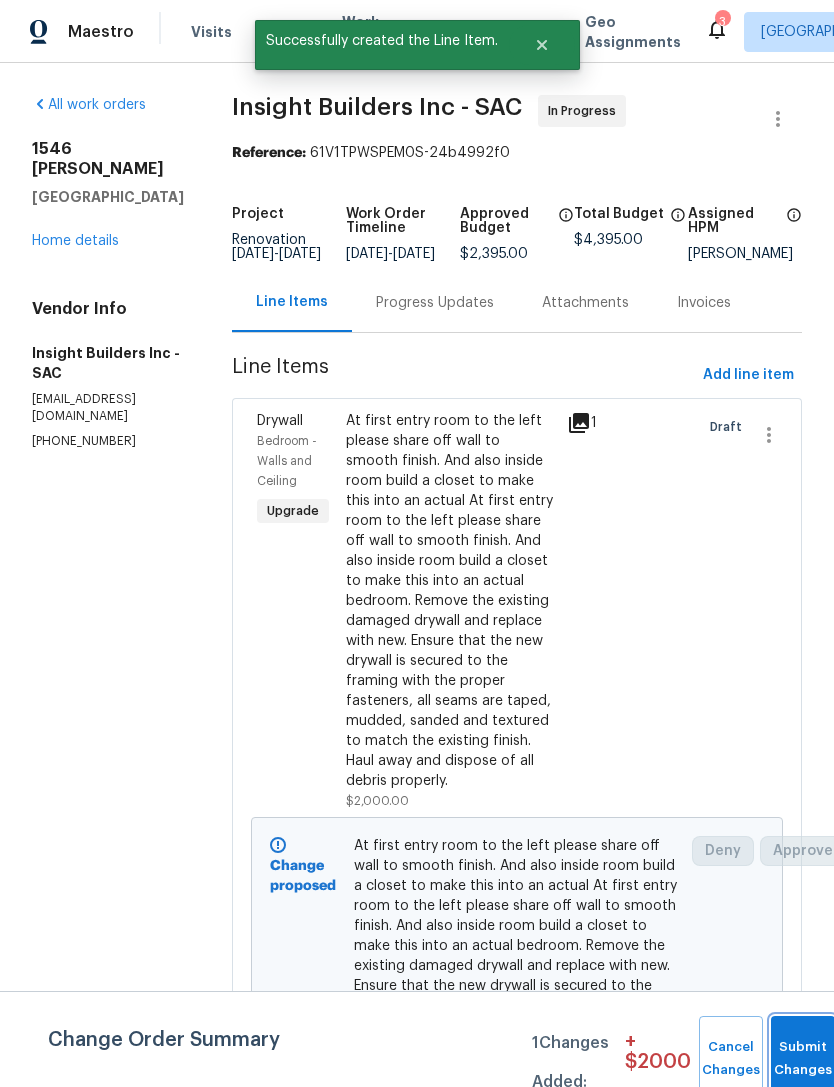 click on "Submit Changes" at bounding box center [803, 1059] 